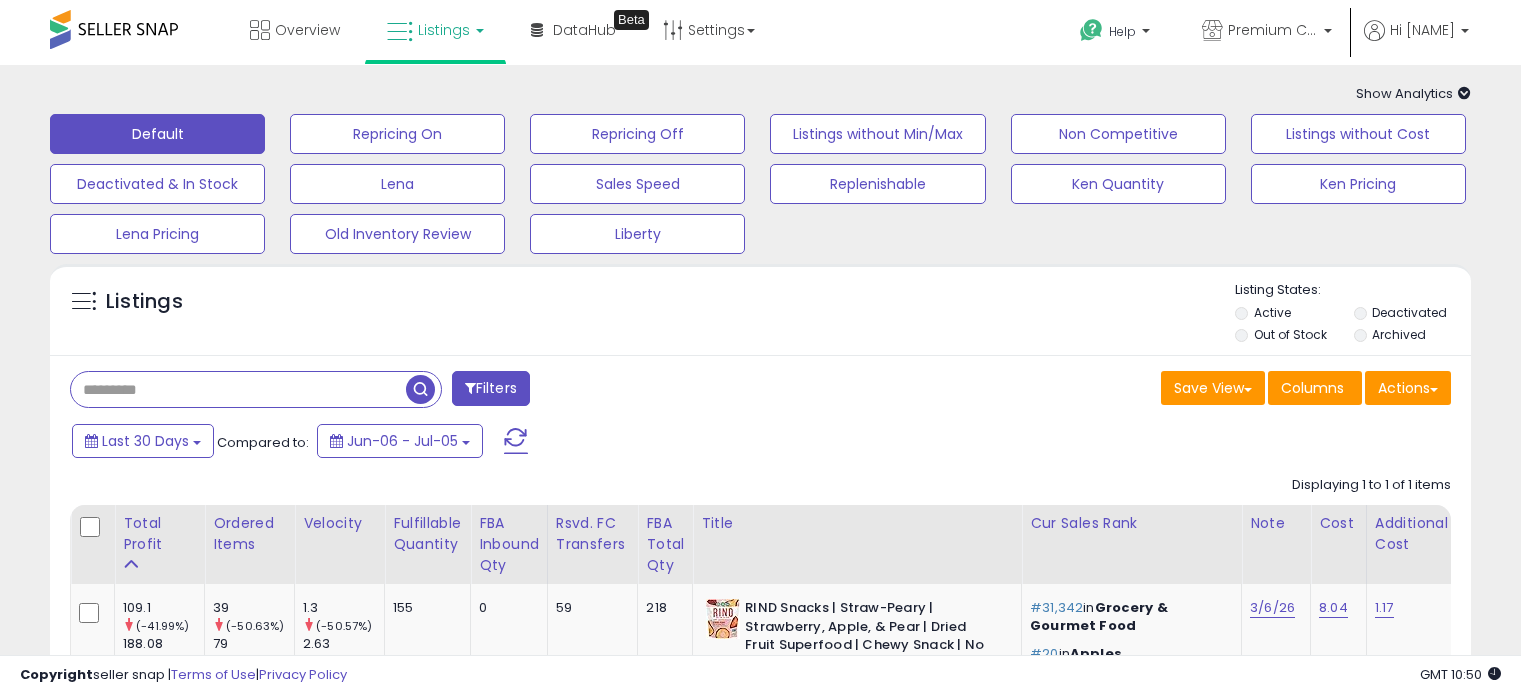 scroll, scrollTop: 4, scrollLeft: 0, axis: vertical 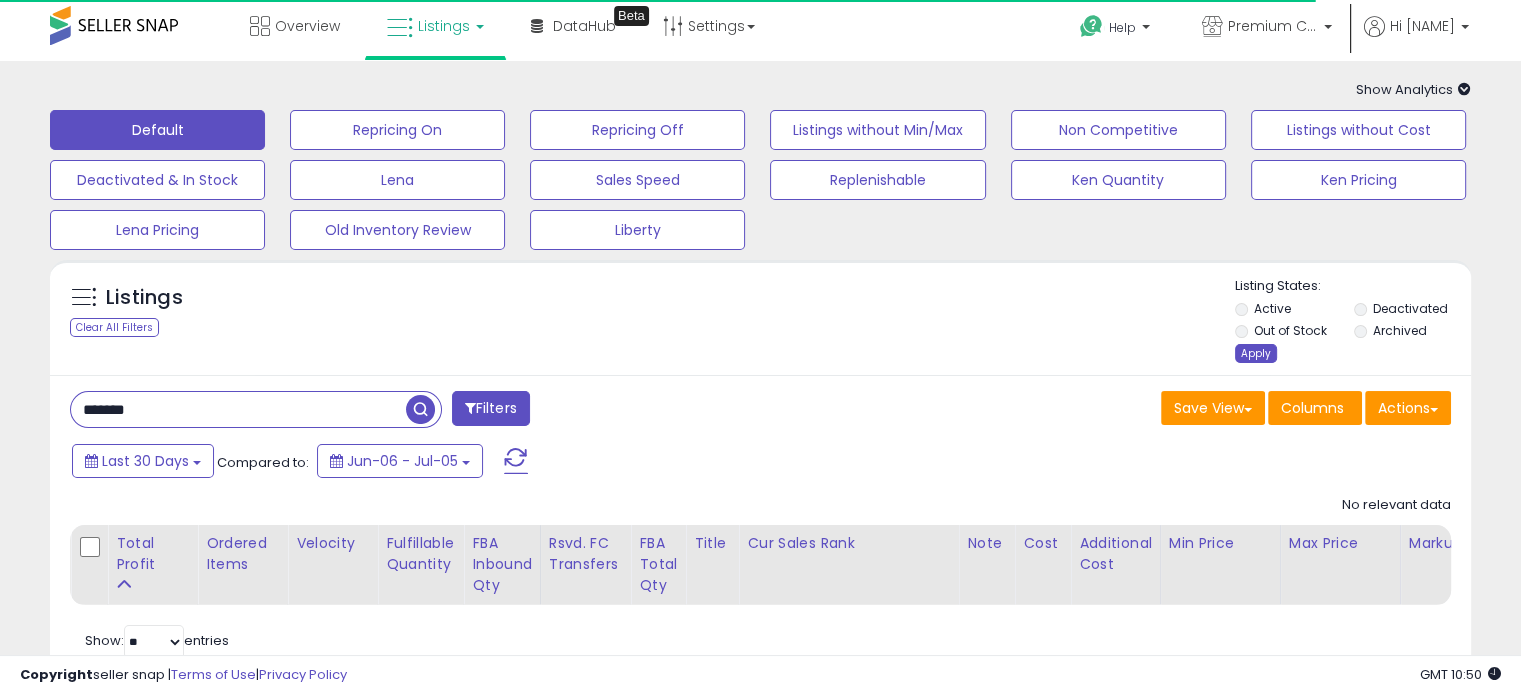 click on "Apply" at bounding box center [1256, 353] 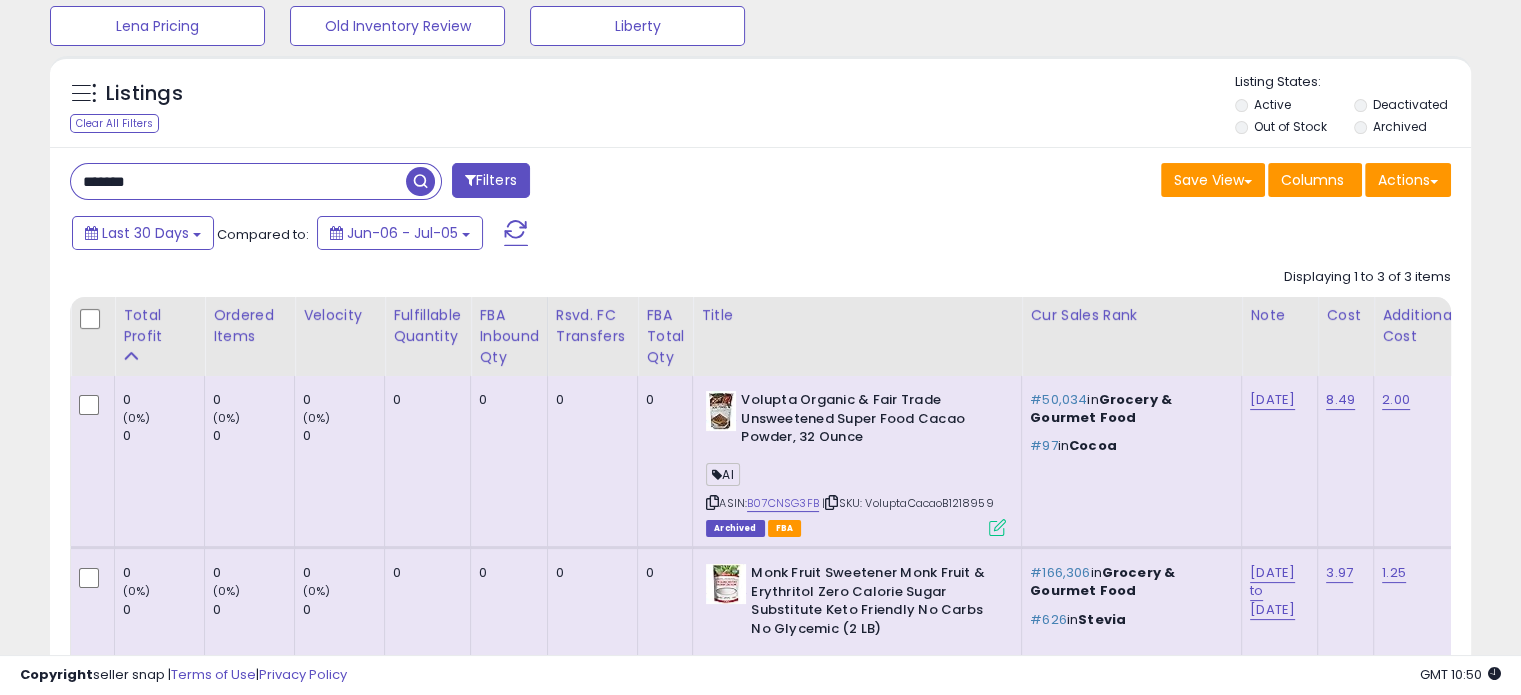 scroll, scrollTop: 208, scrollLeft: 0, axis: vertical 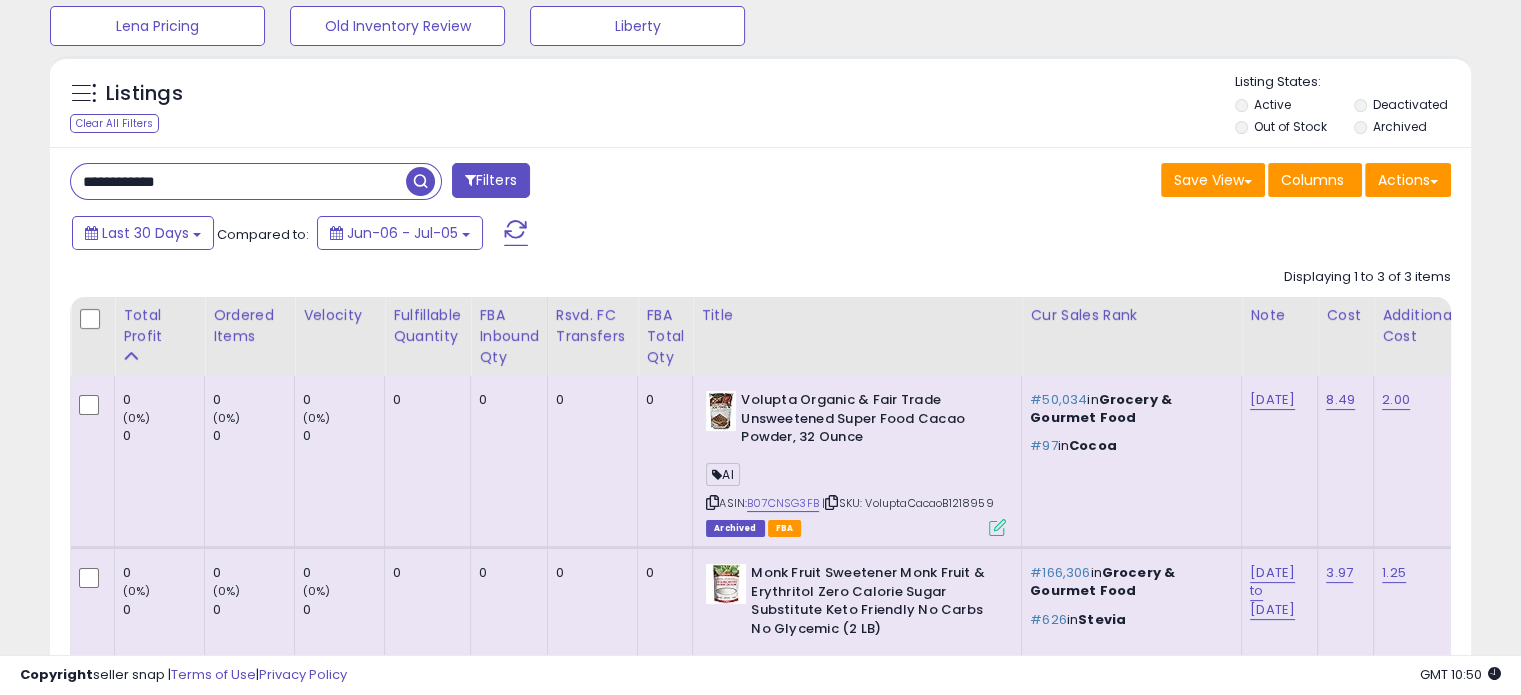 type on "**********" 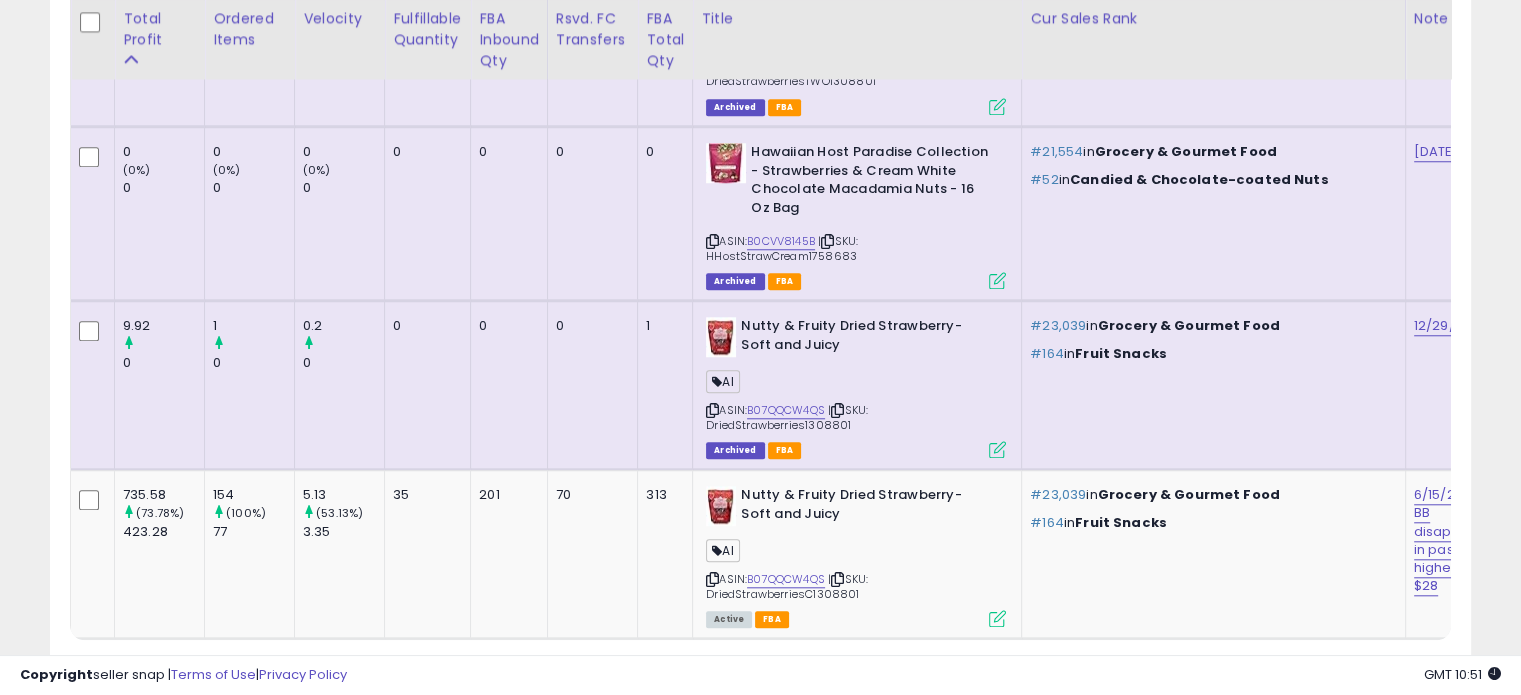 scroll, scrollTop: 1867, scrollLeft: 0, axis: vertical 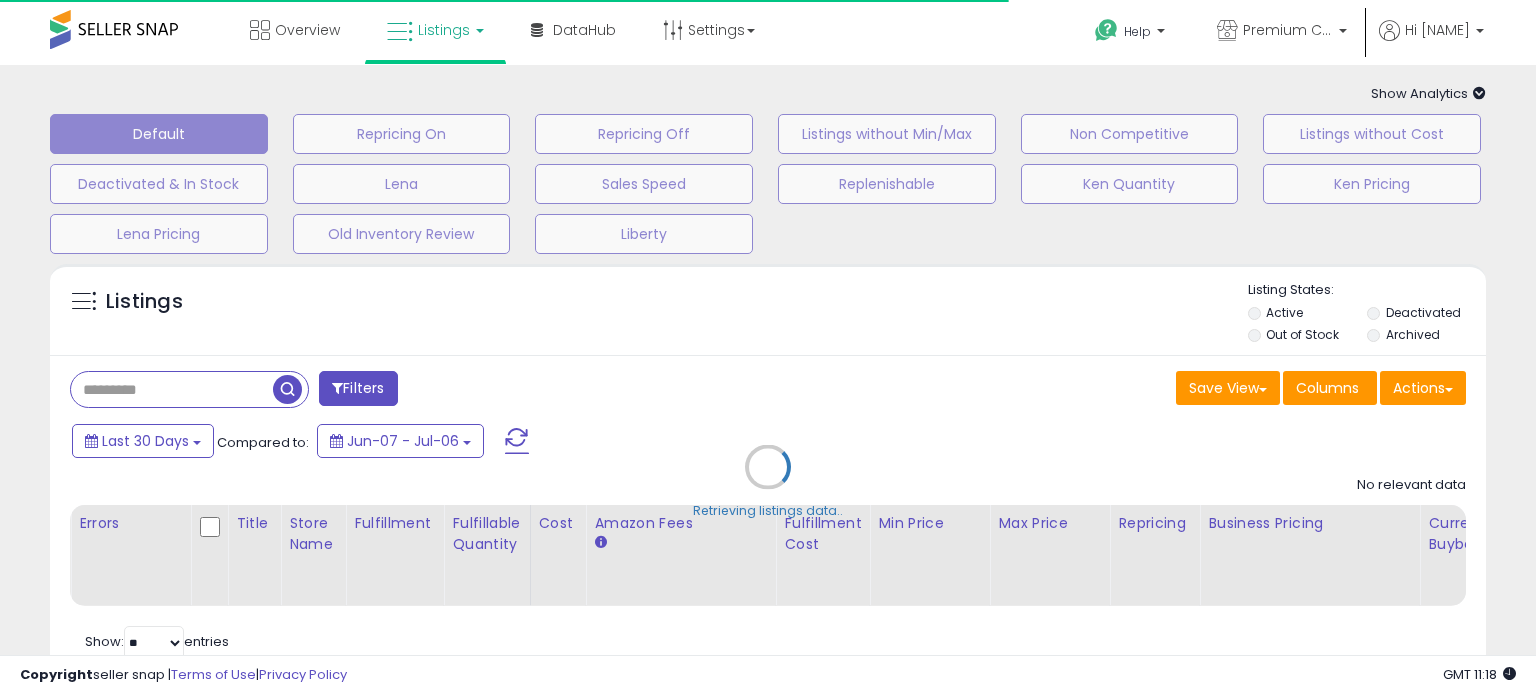 click on "Retrieving listings data.." at bounding box center [768, 482] 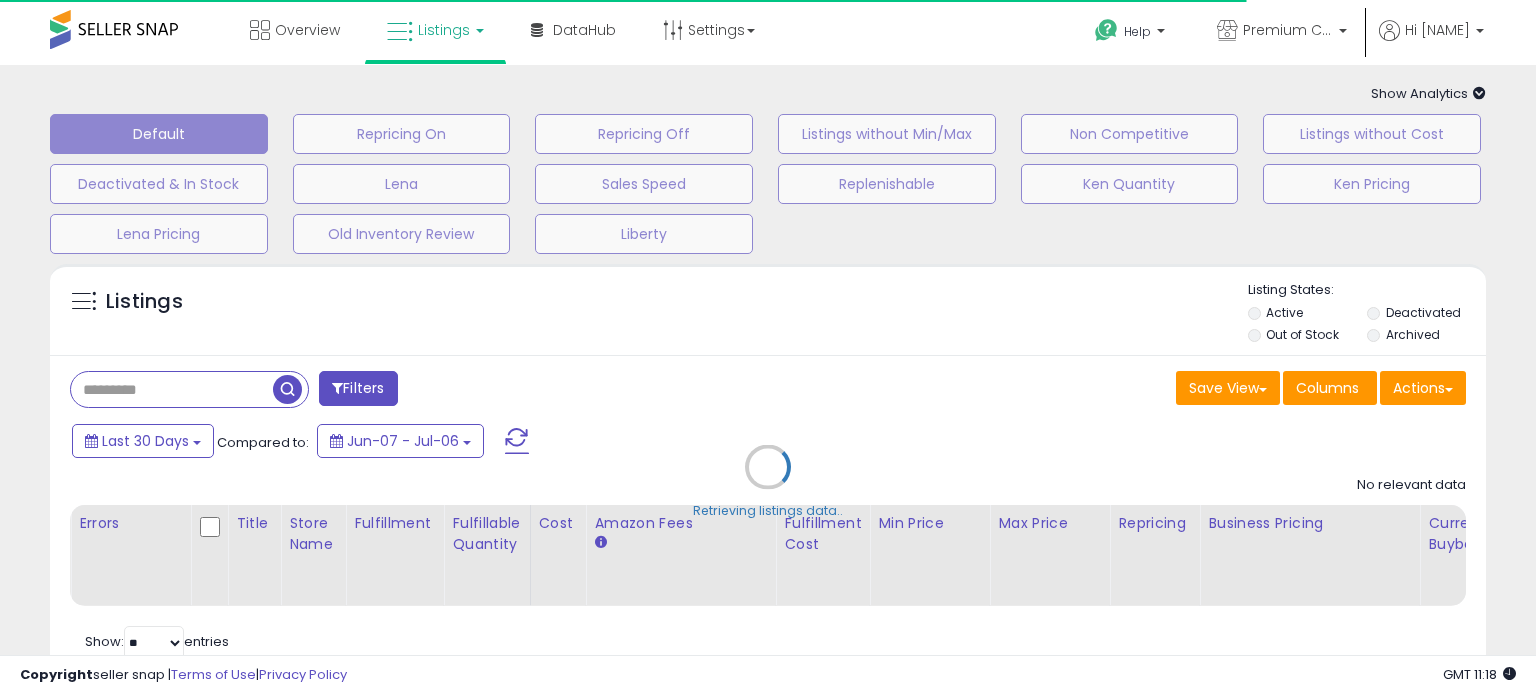 click on "Retrieving listings data.." at bounding box center (768, 482) 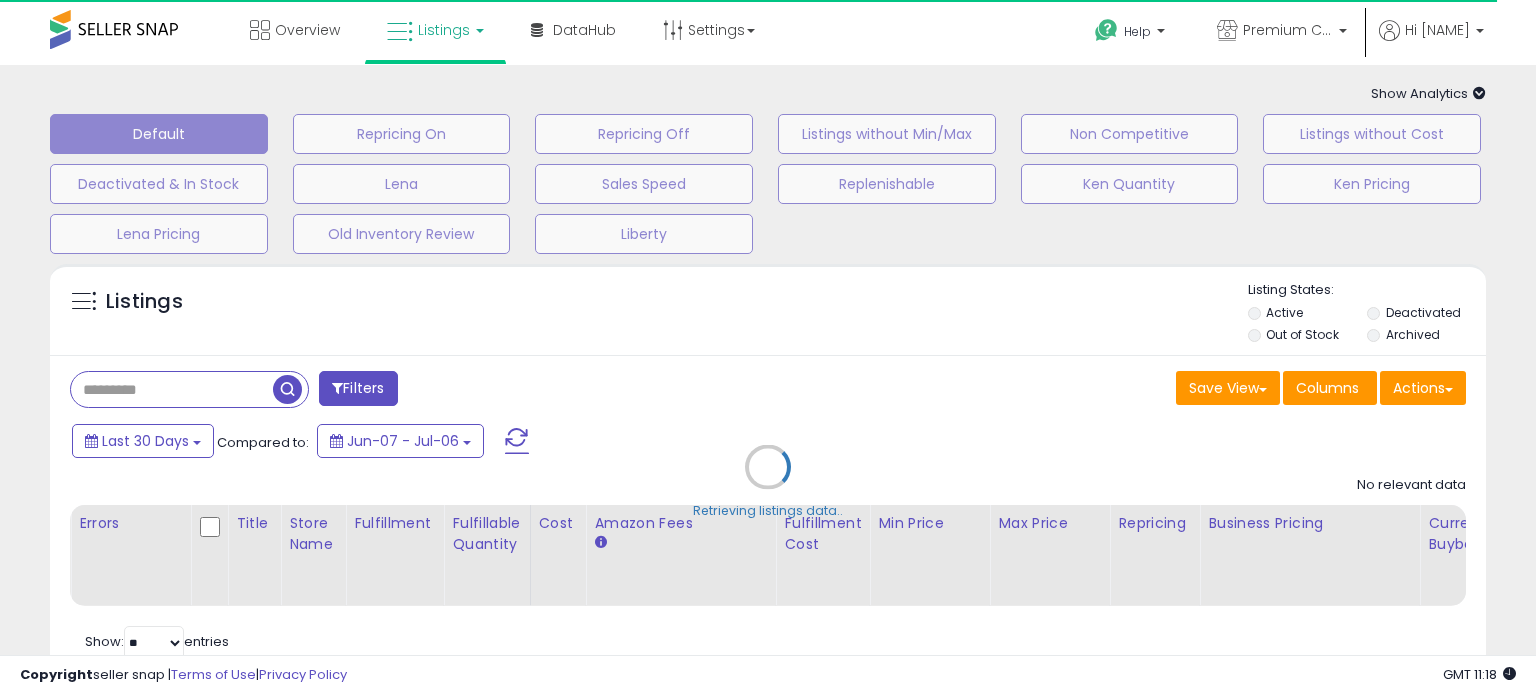 click on "Retrieving listings data.." at bounding box center (768, 482) 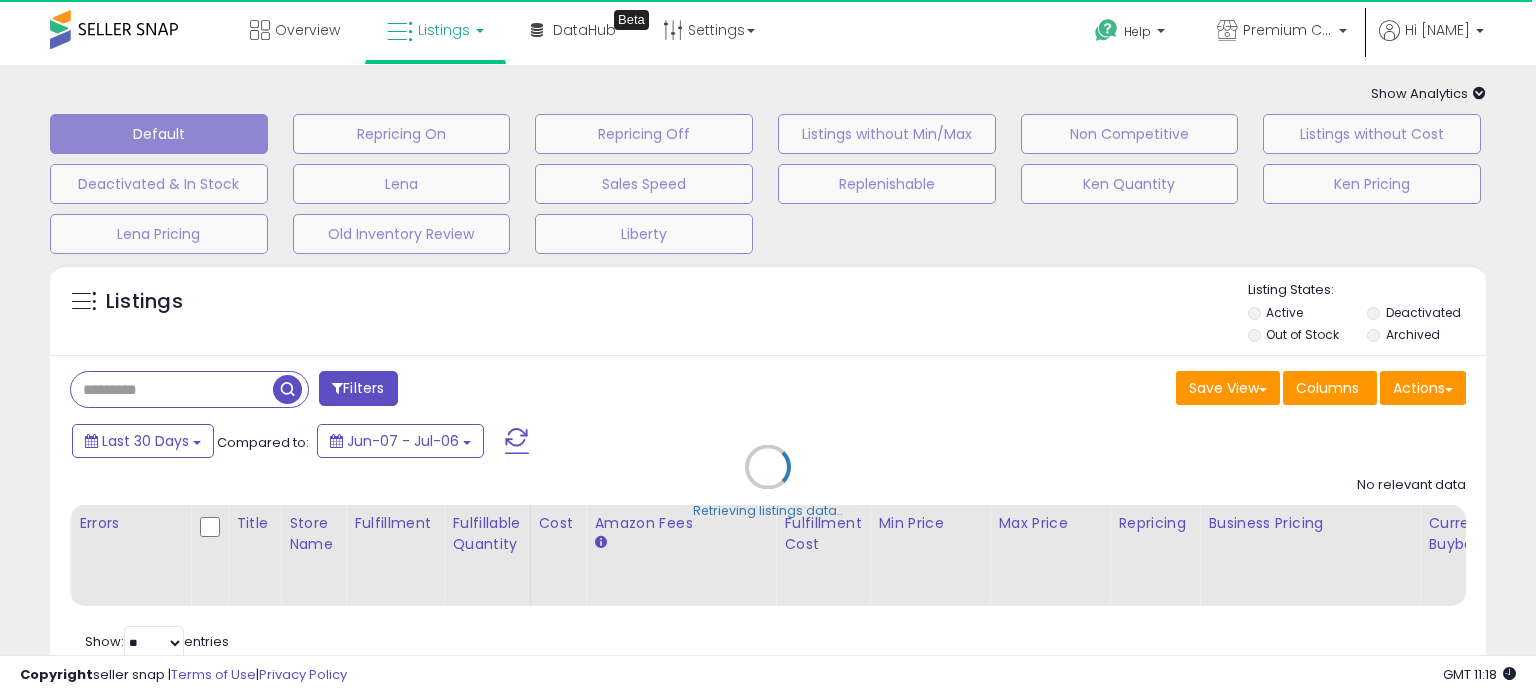 click on "Retrieving listings data.." at bounding box center [768, 482] 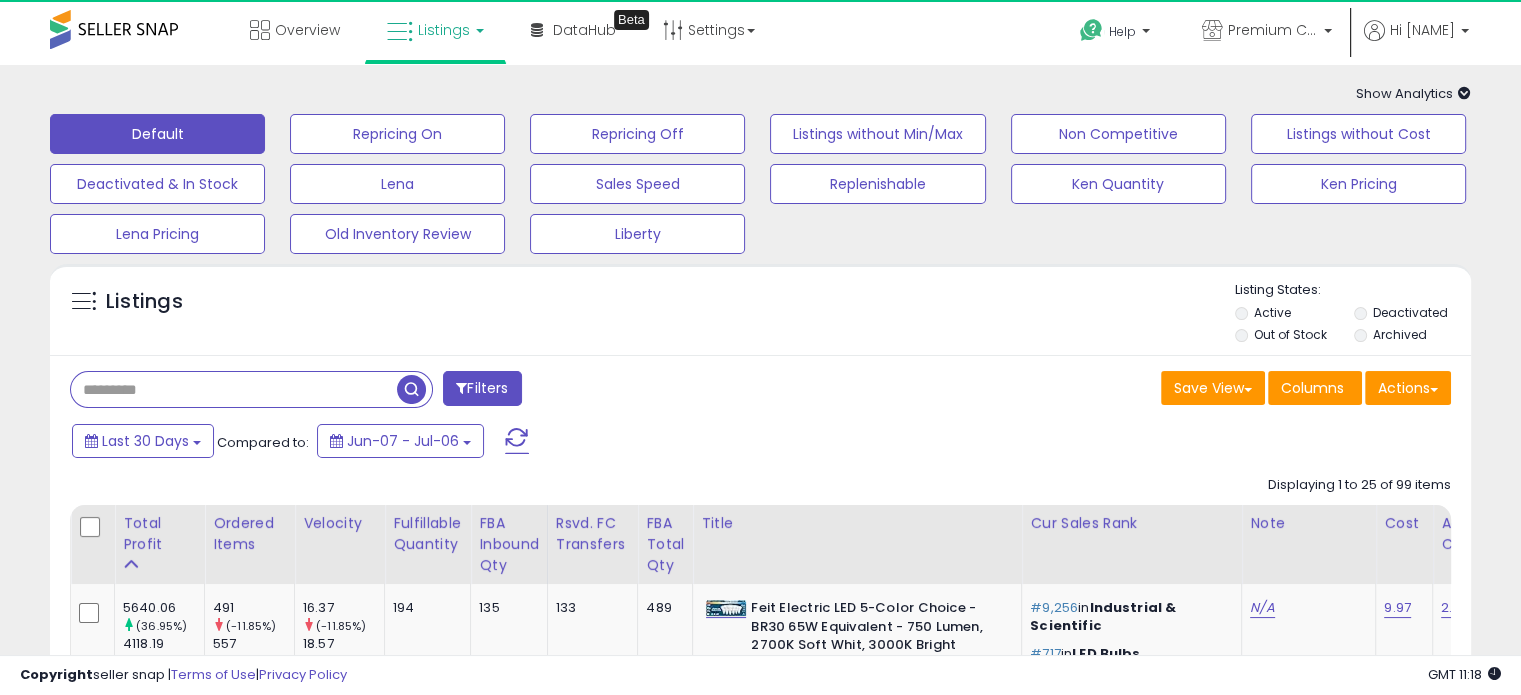 click at bounding box center (234, 389) 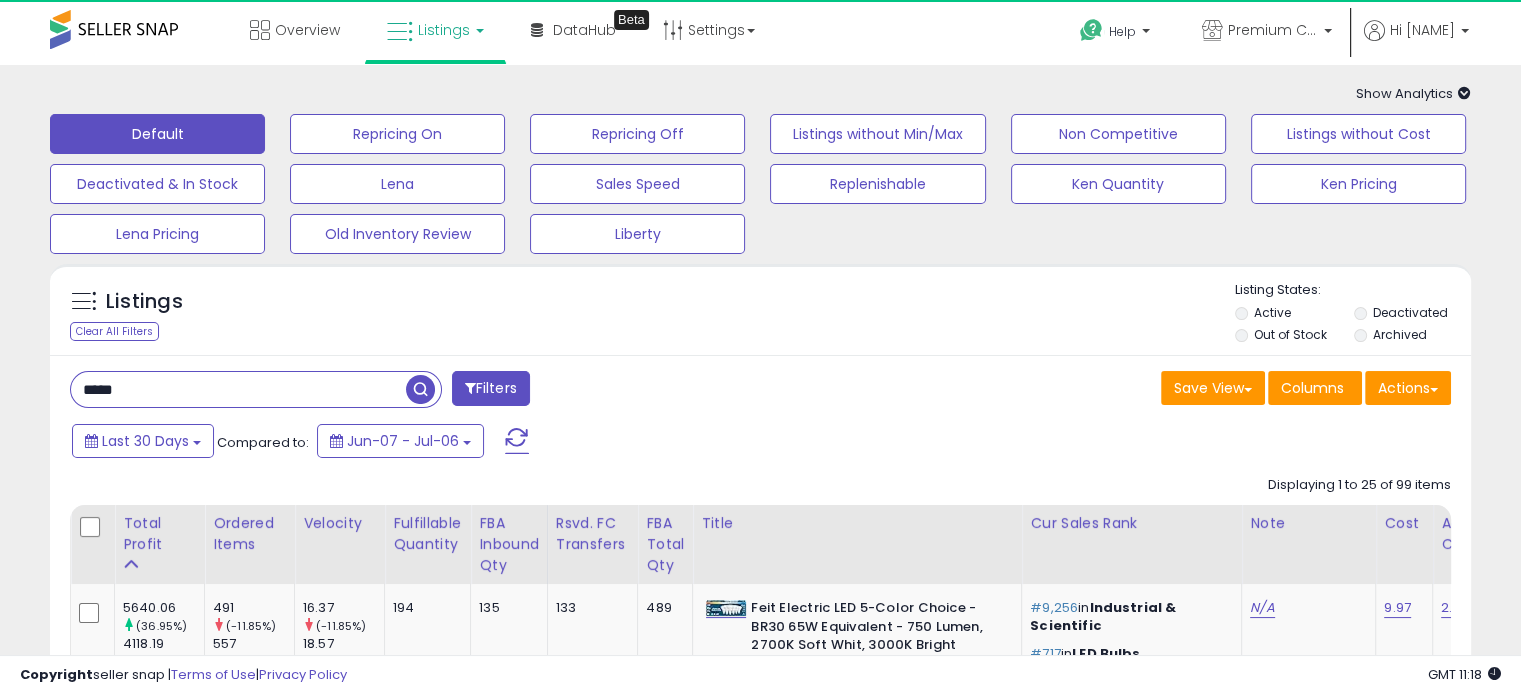 type on "*****" 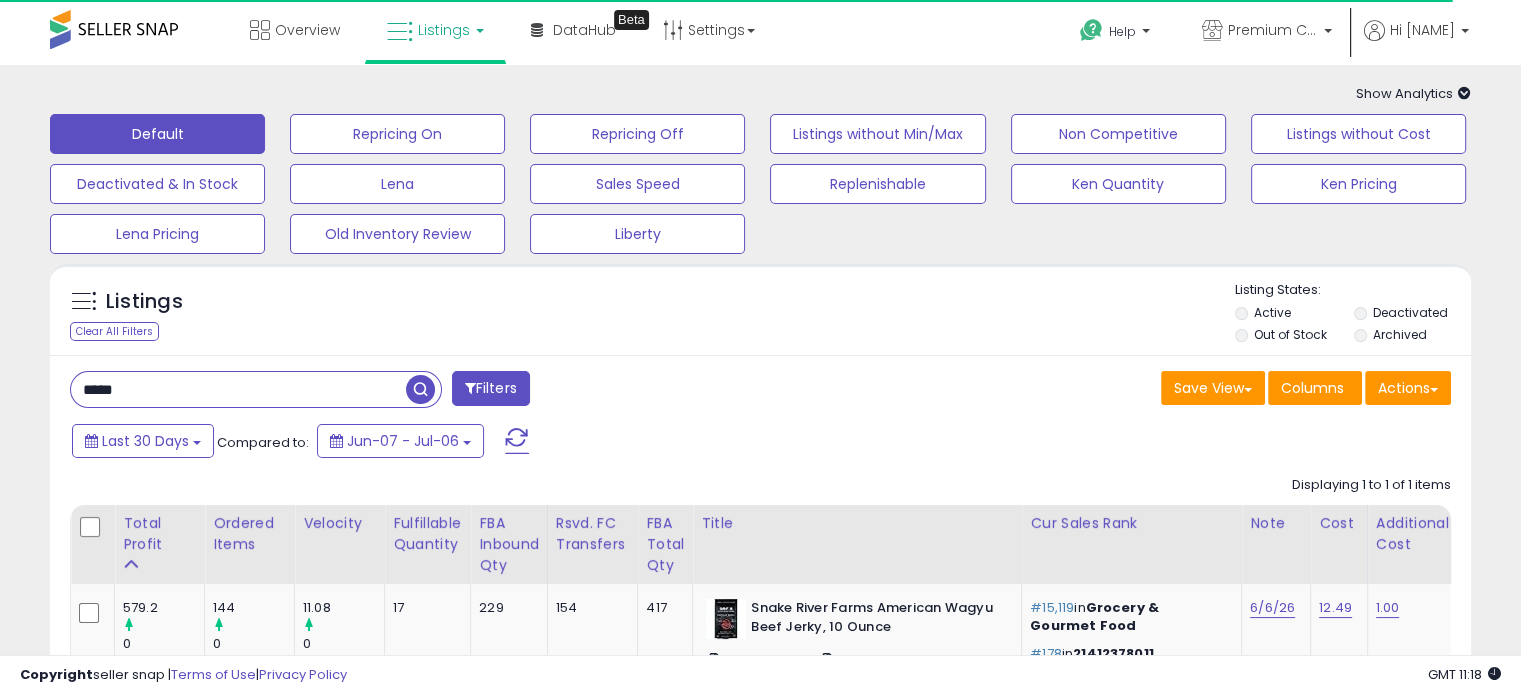 scroll, scrollTop: 200, scrollLeft: 0, axis: vertical 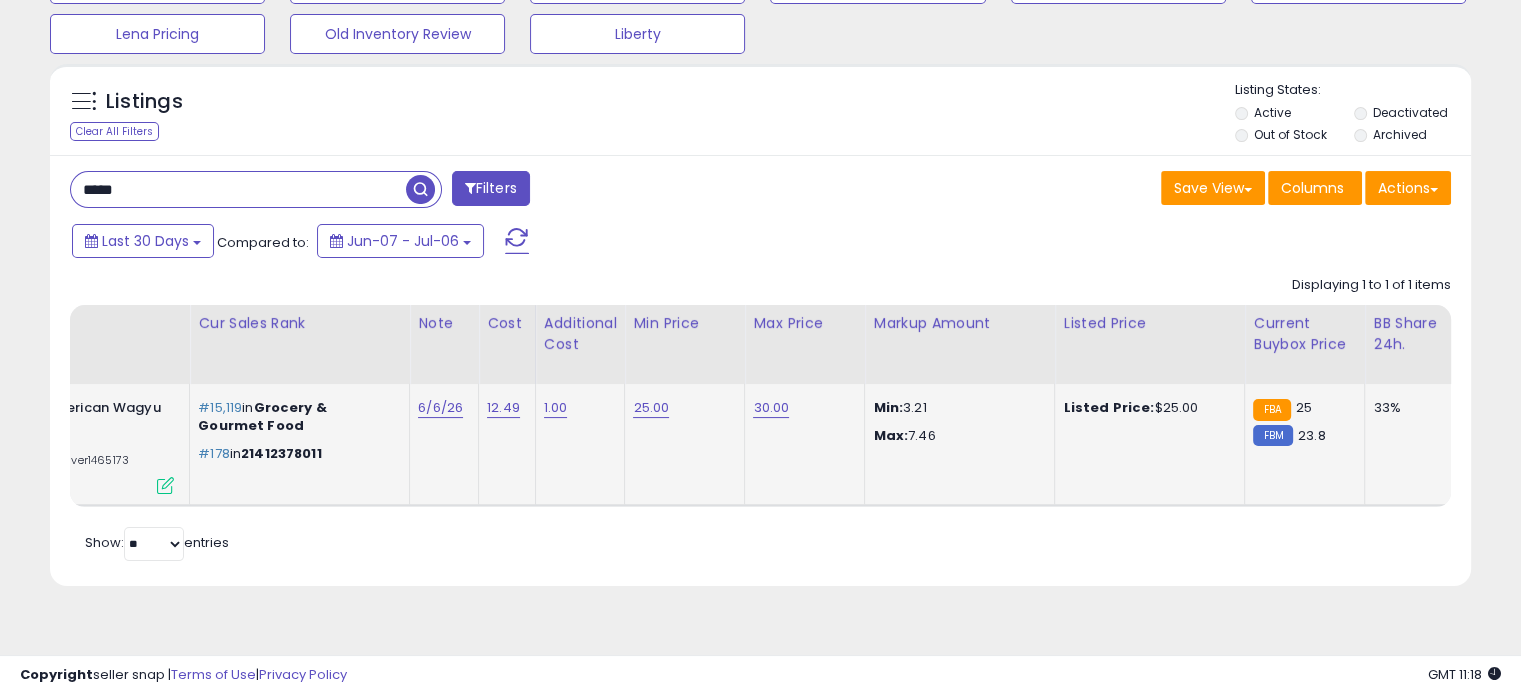 click at bounding box center [165, 485] 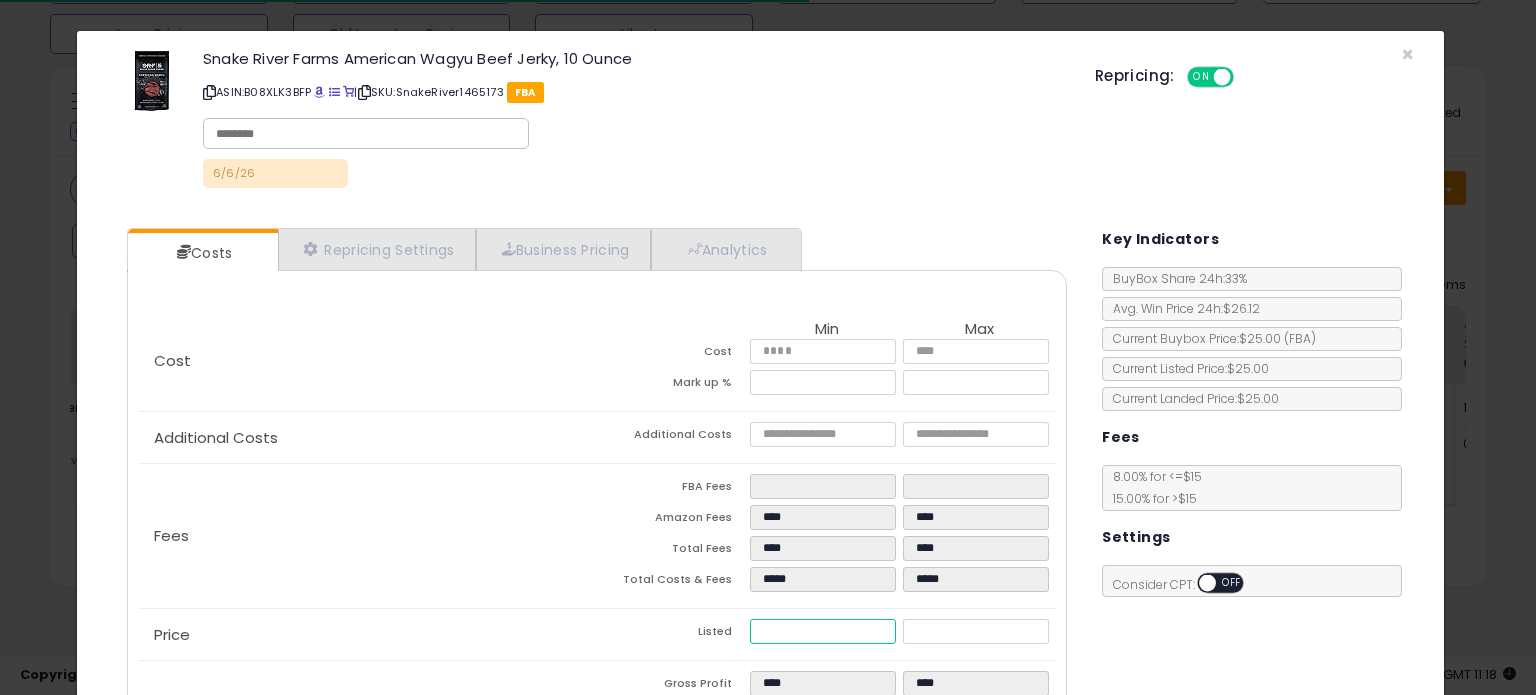 click on "*****" at bounding box center (822, 631) 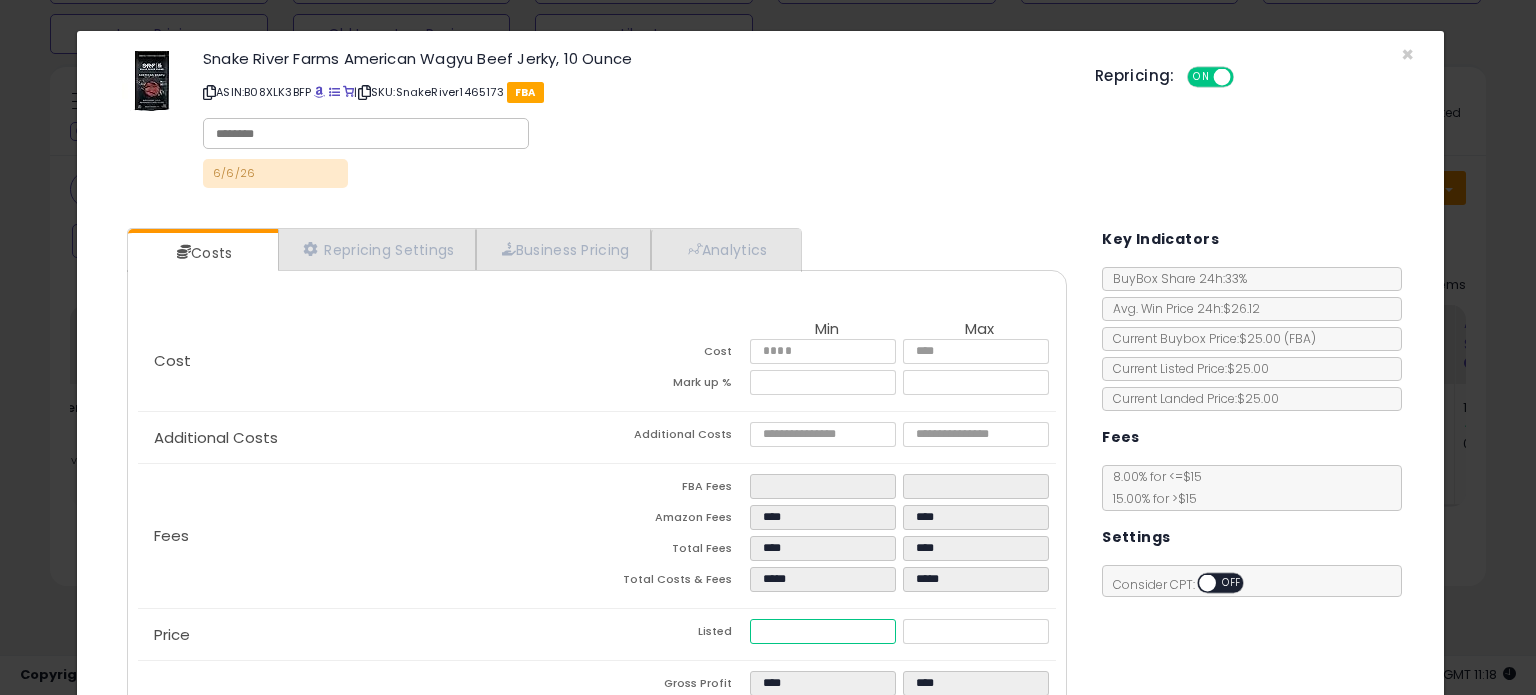 type on "**" 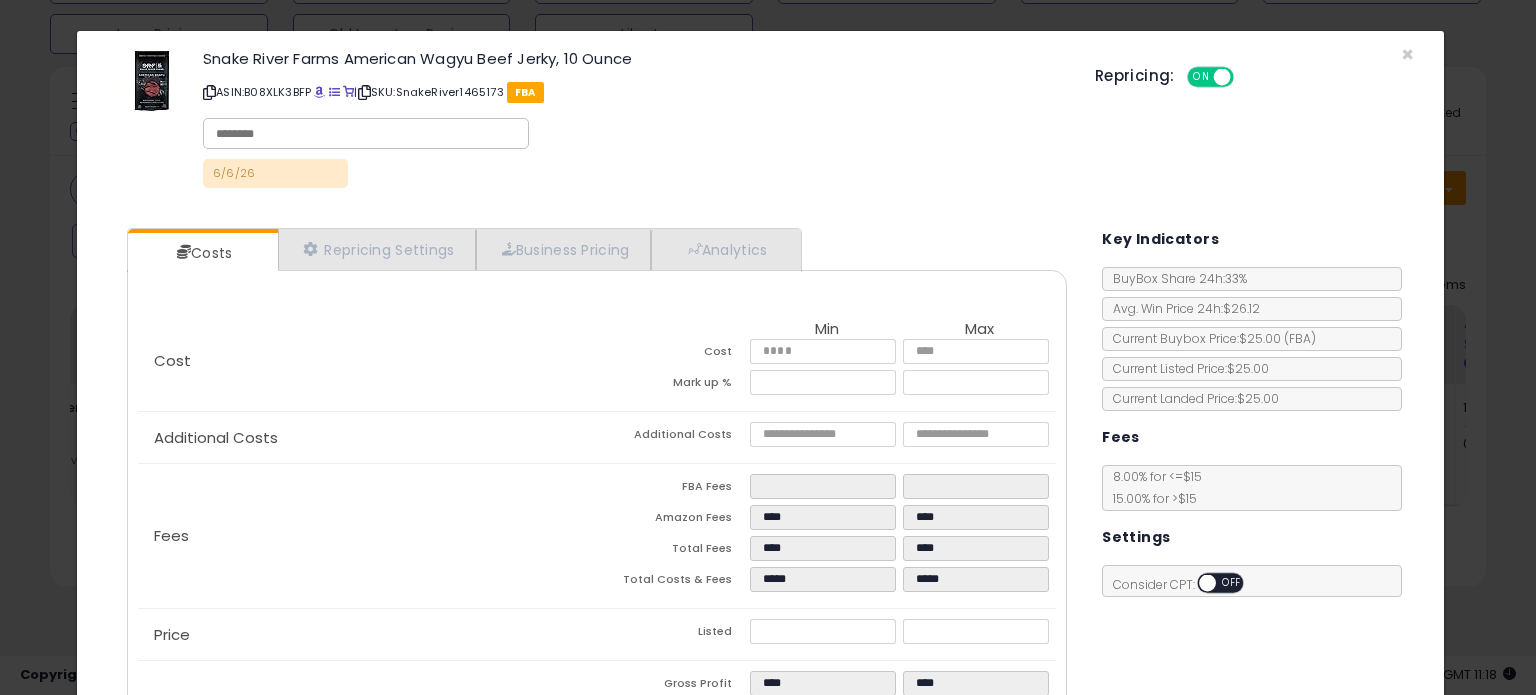 type on "*****" 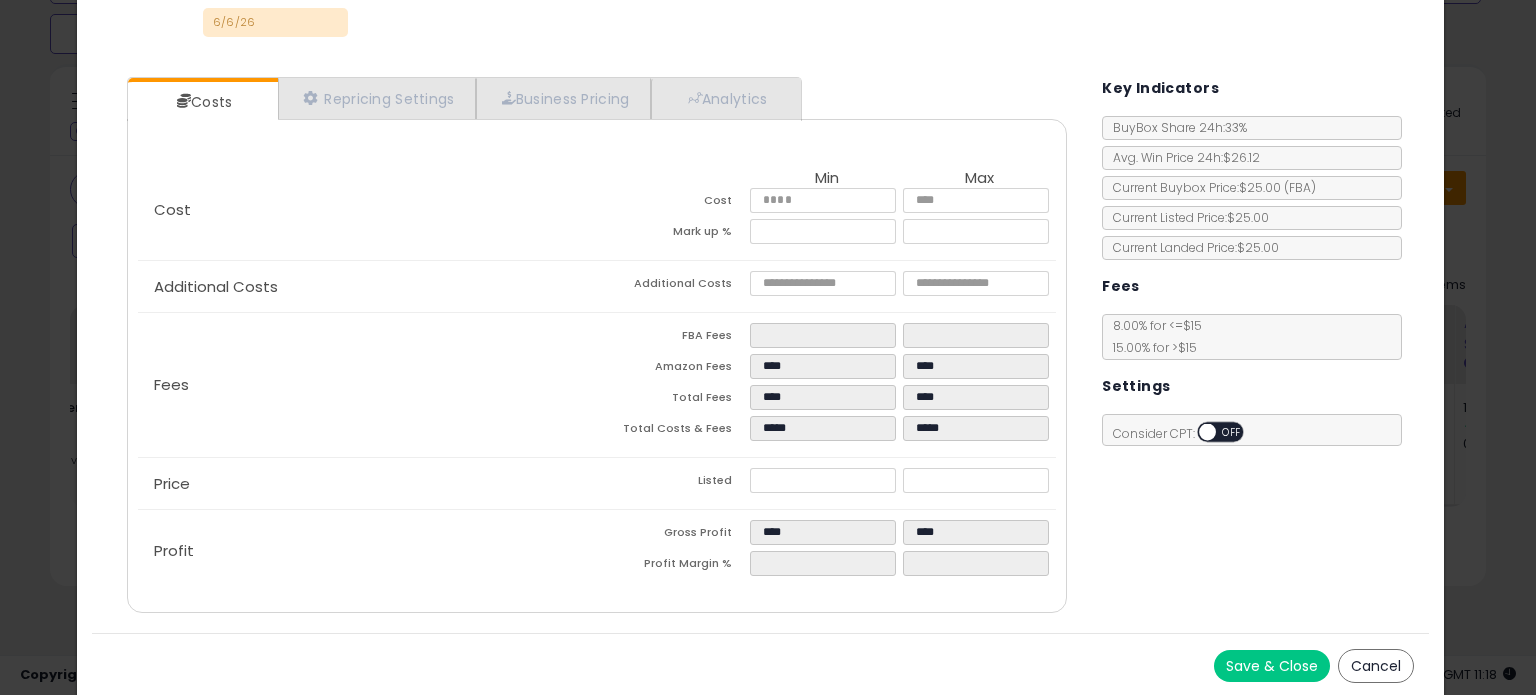 click on "Save & Close" at bounding box center (1272, 666) 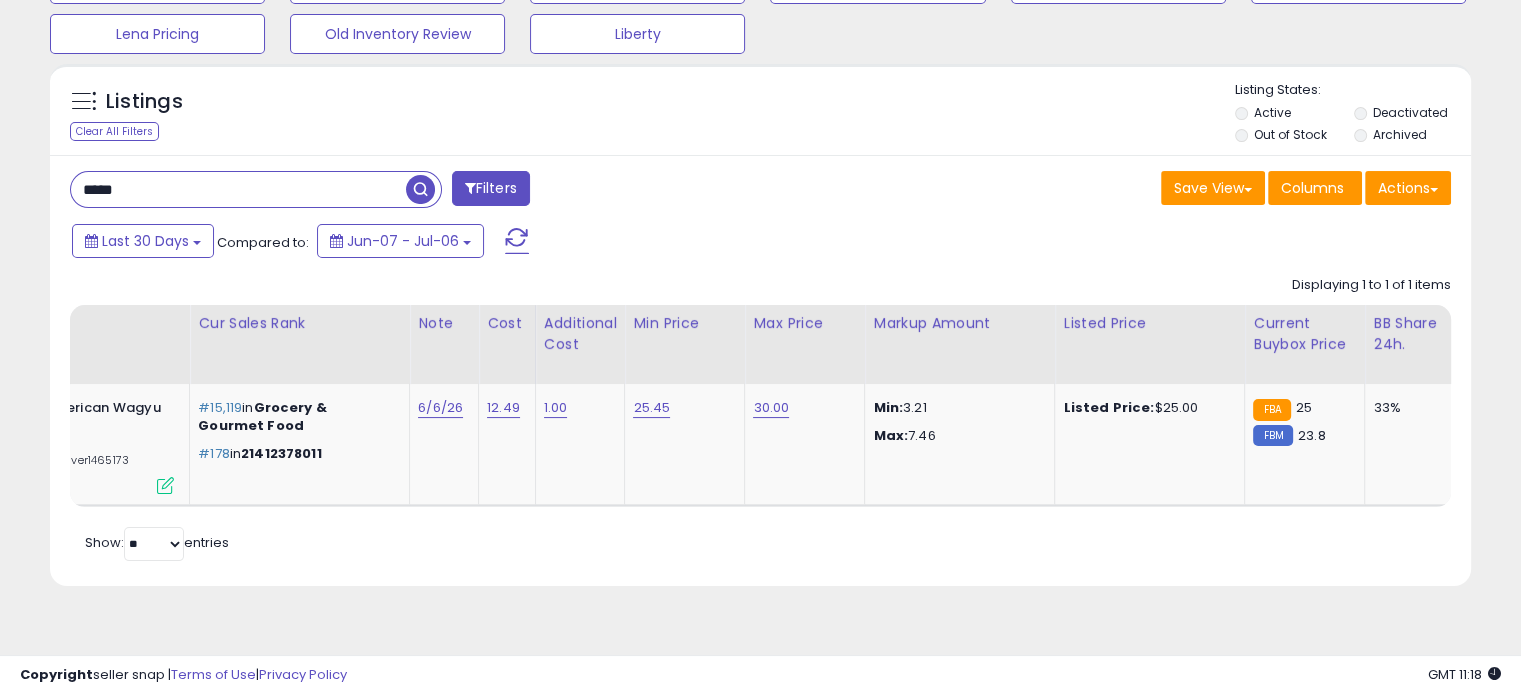 drag, startPoint x: 167, startPoint y: 207, endPoint x: 0, endPoint y: 170, distance: 171.0497 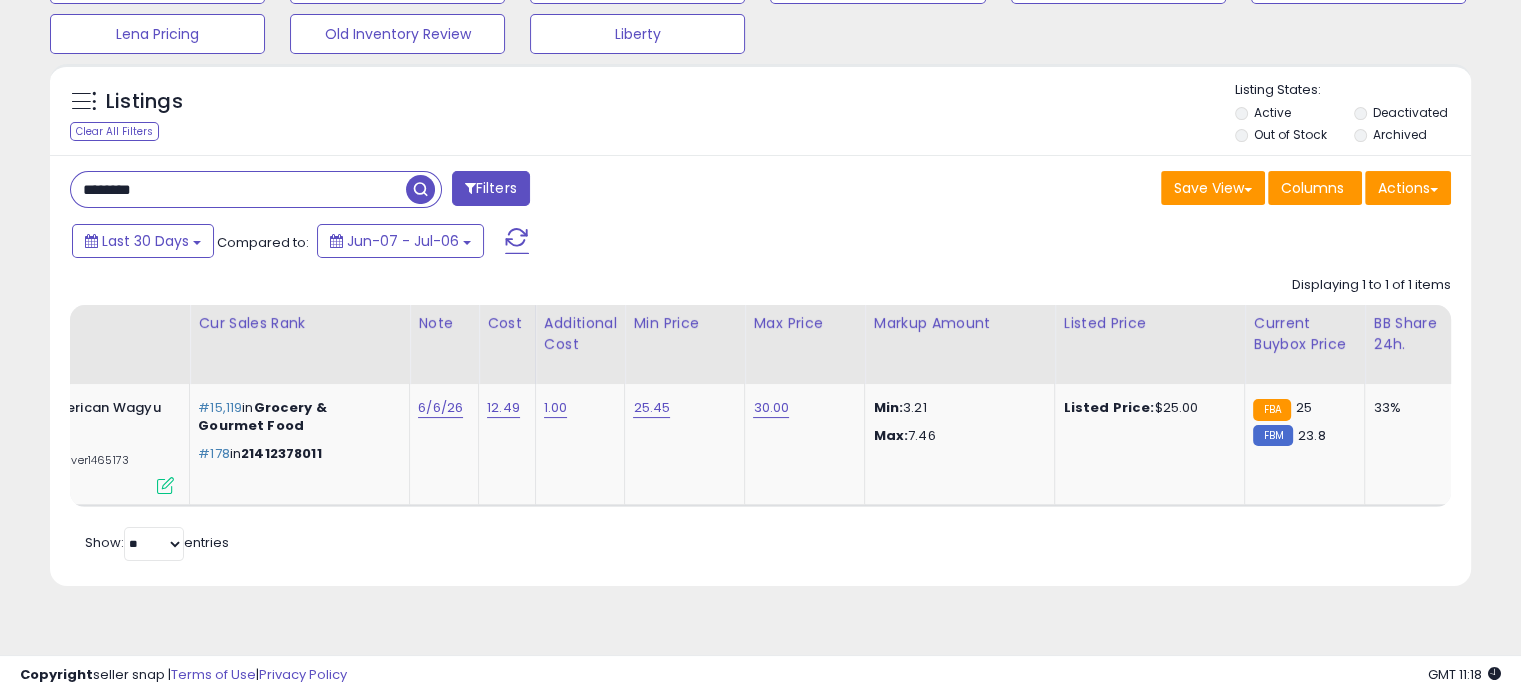 type on "********" 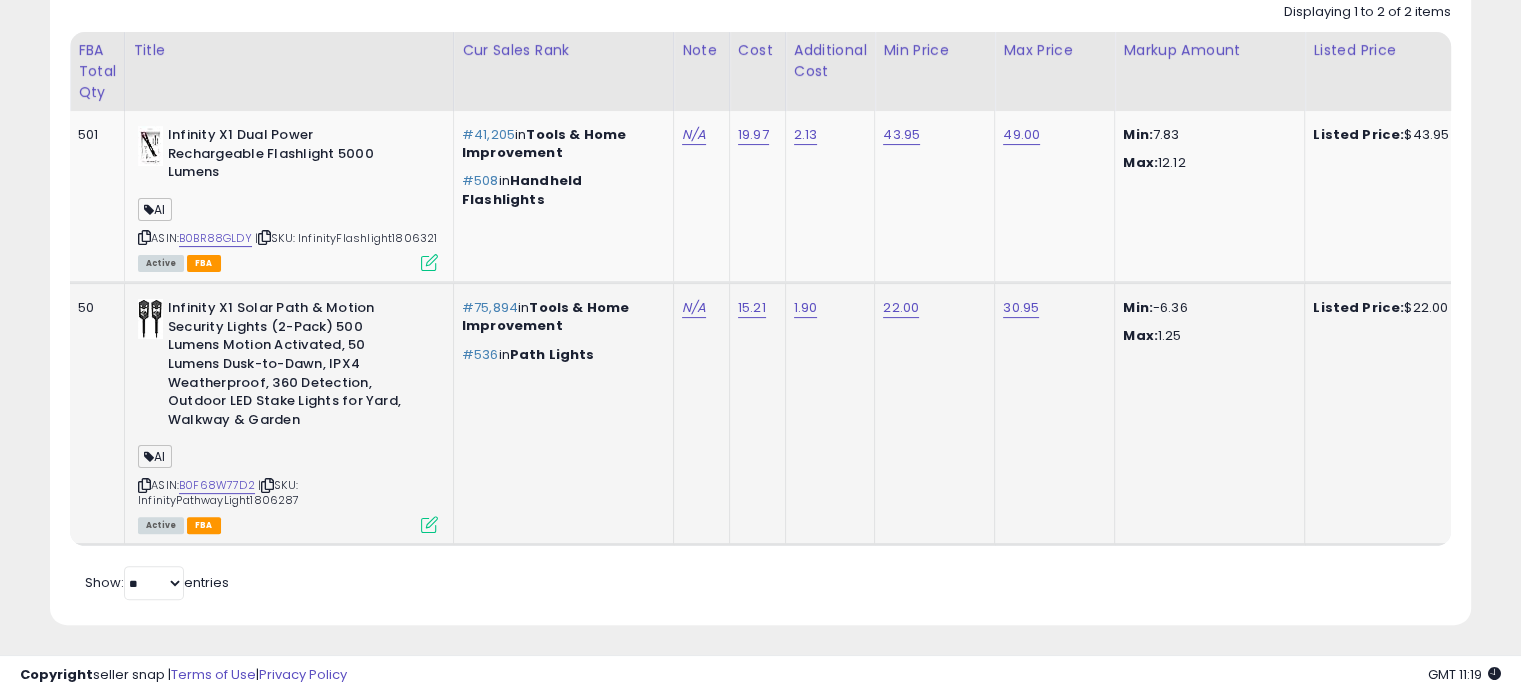 click at bounding box center [429, 524] 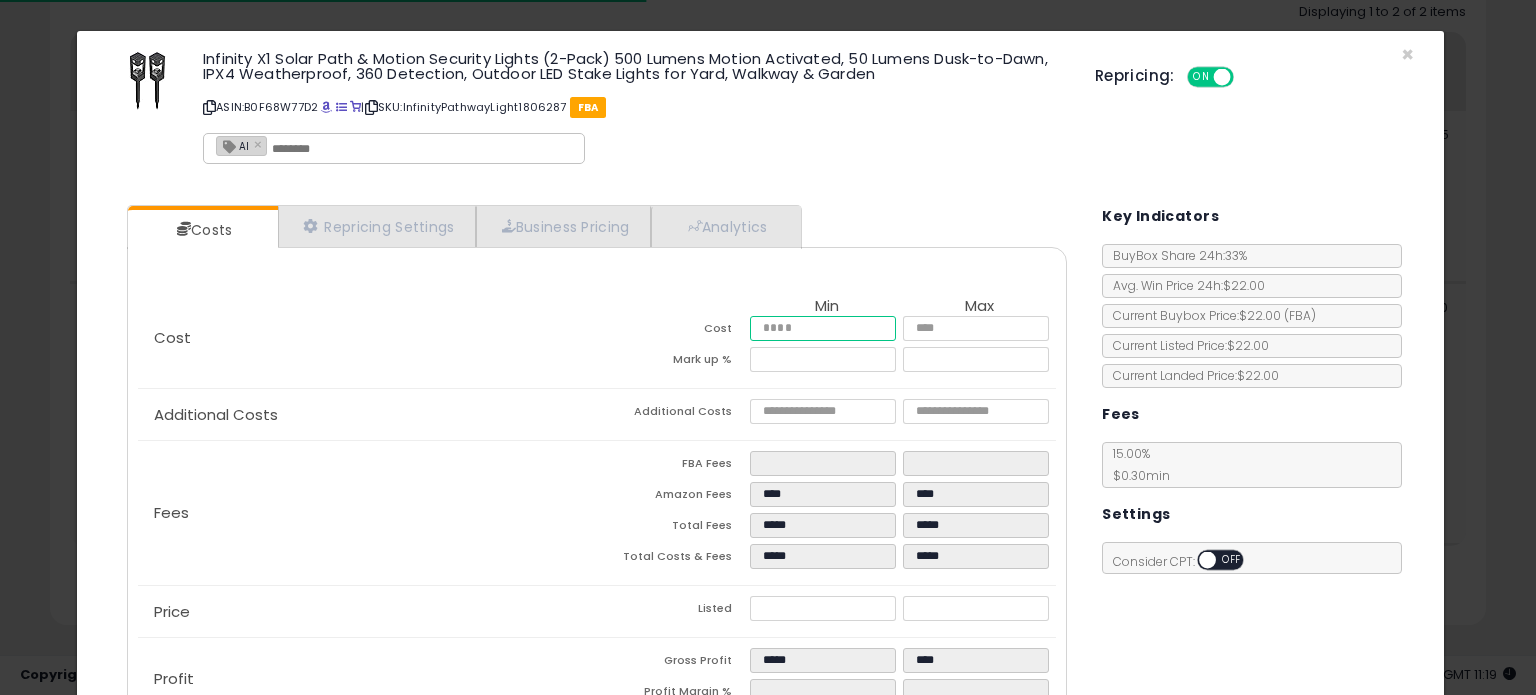 drag, startPoint x: 797, startPoint y: 328, endPoint x: 548, endPoint y: 291, distance: 251.734 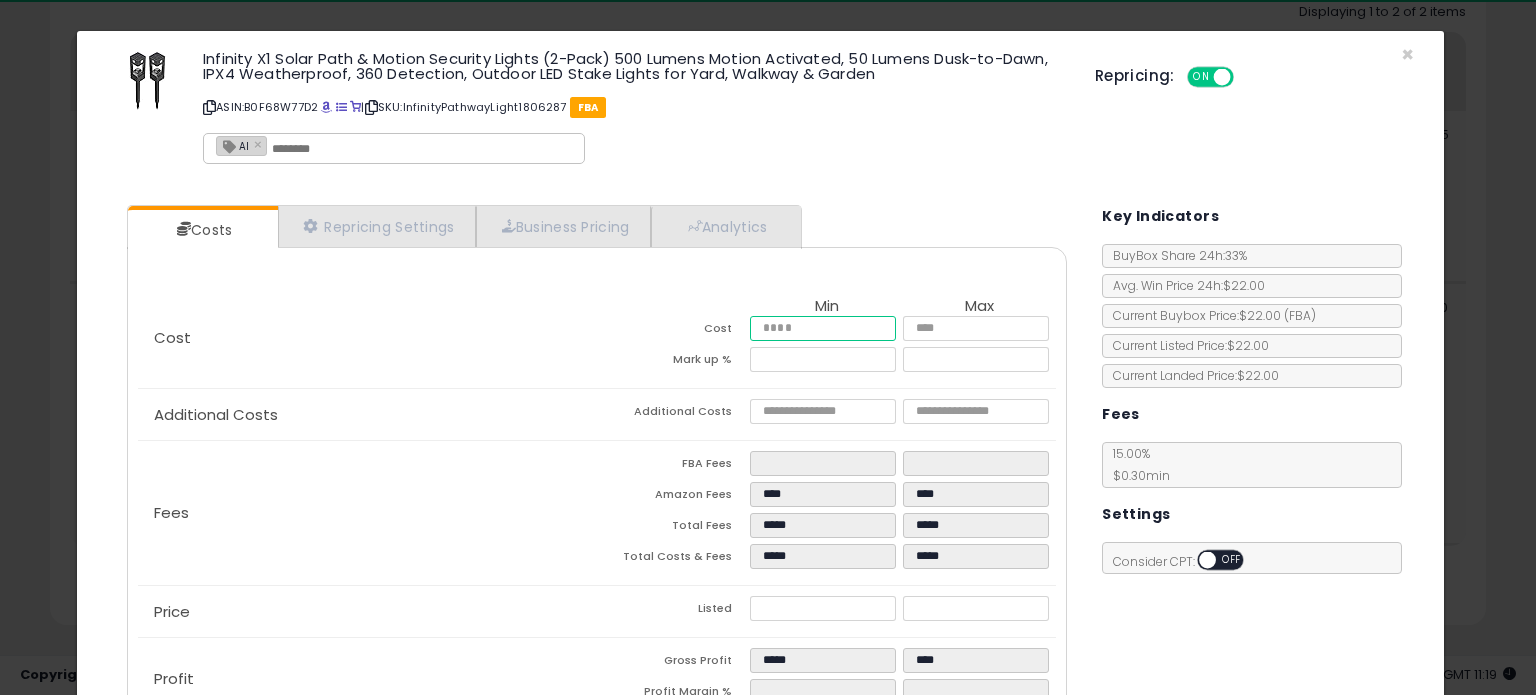 type on "*" 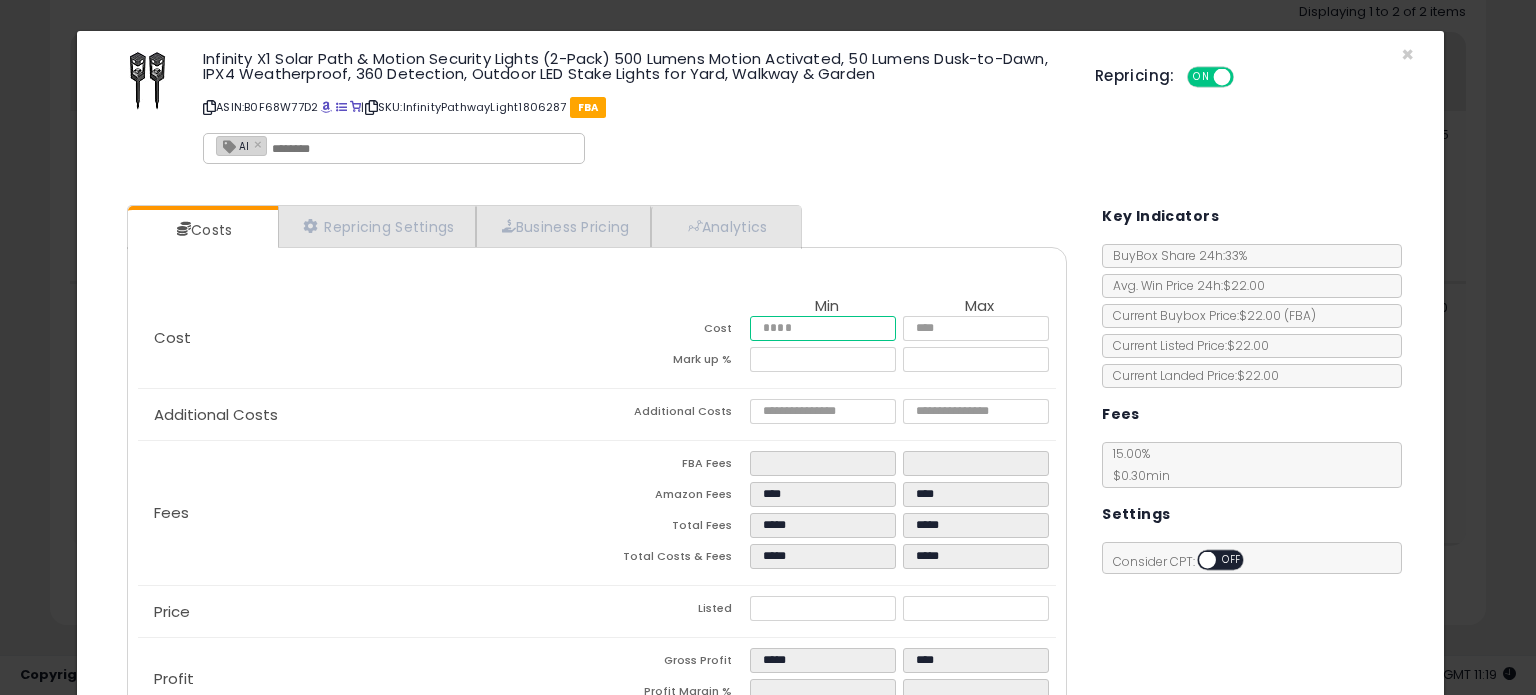 type on "***" 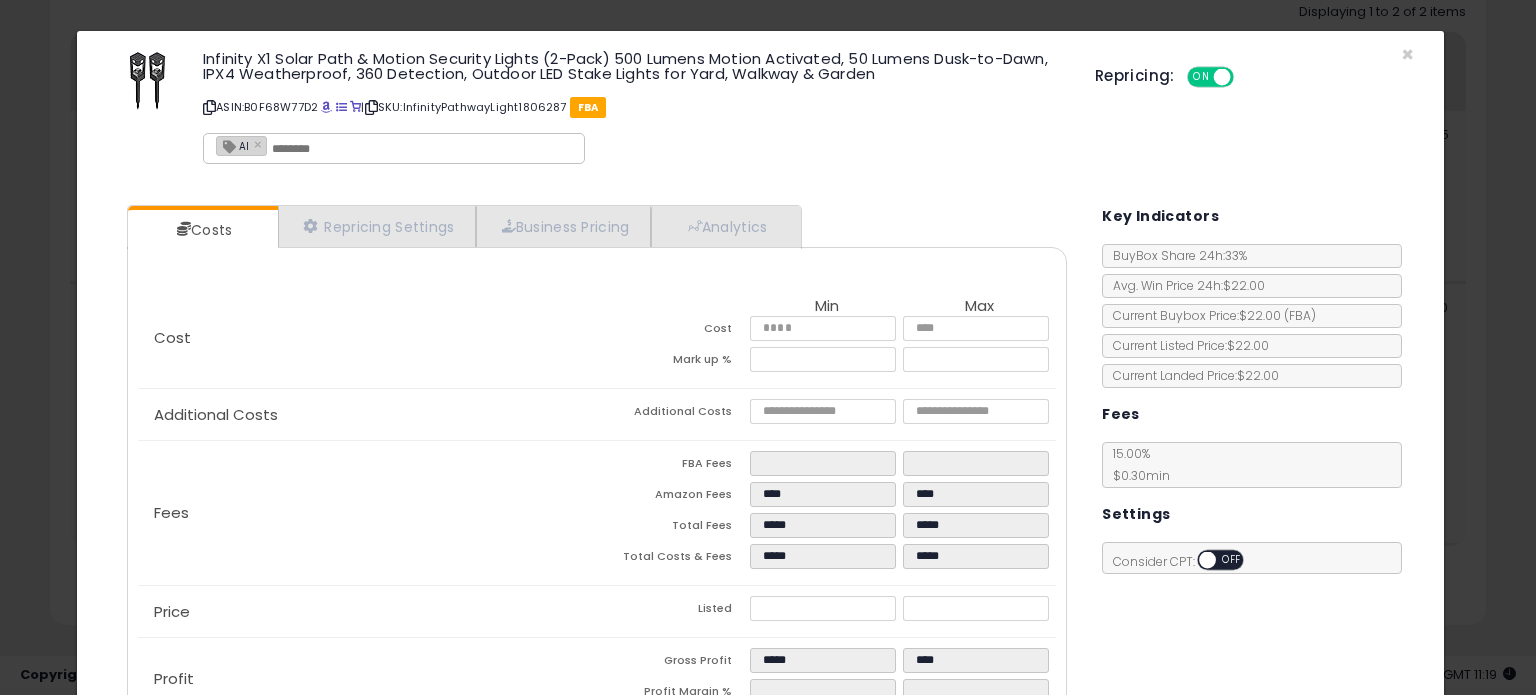 type on "*****" 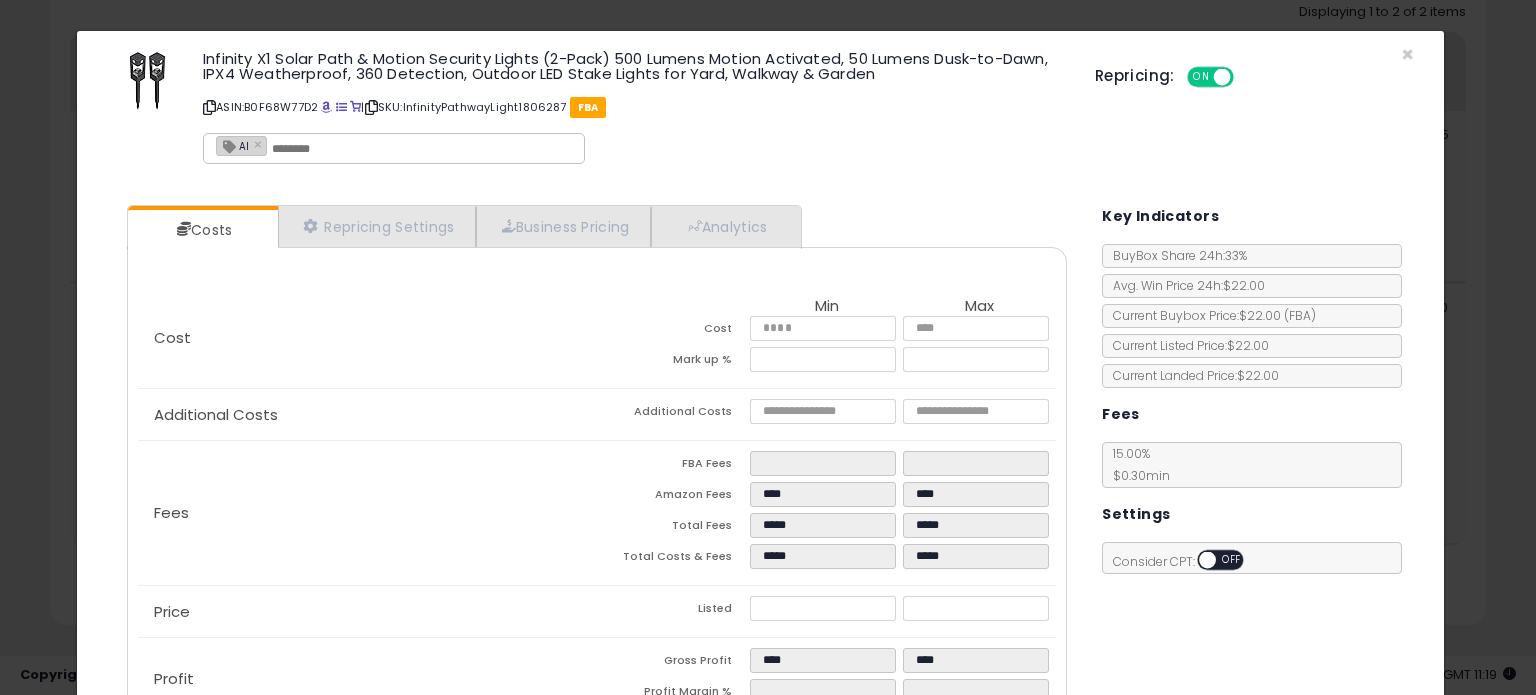 click on "Additional Costs
Additional Costs
****
****" 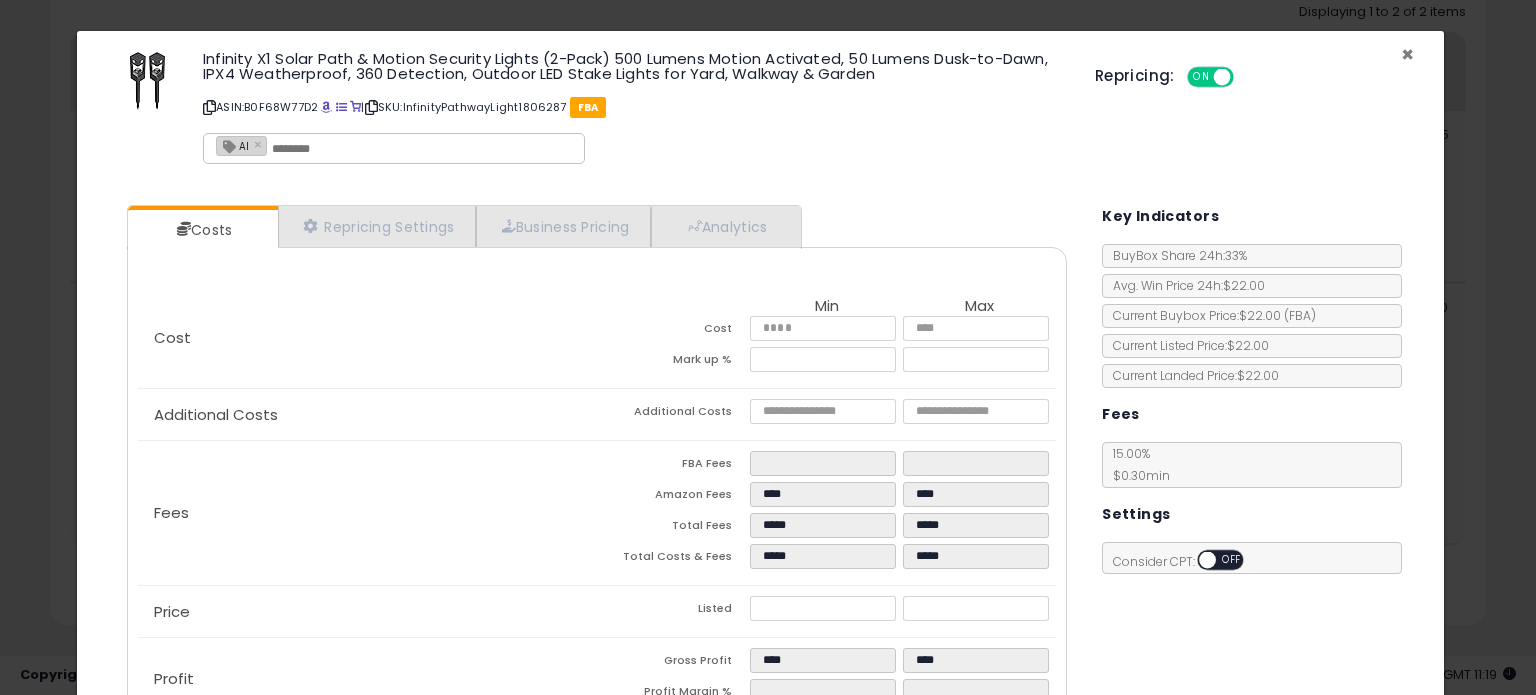 click on "×" at bounding box center [1407, 54] 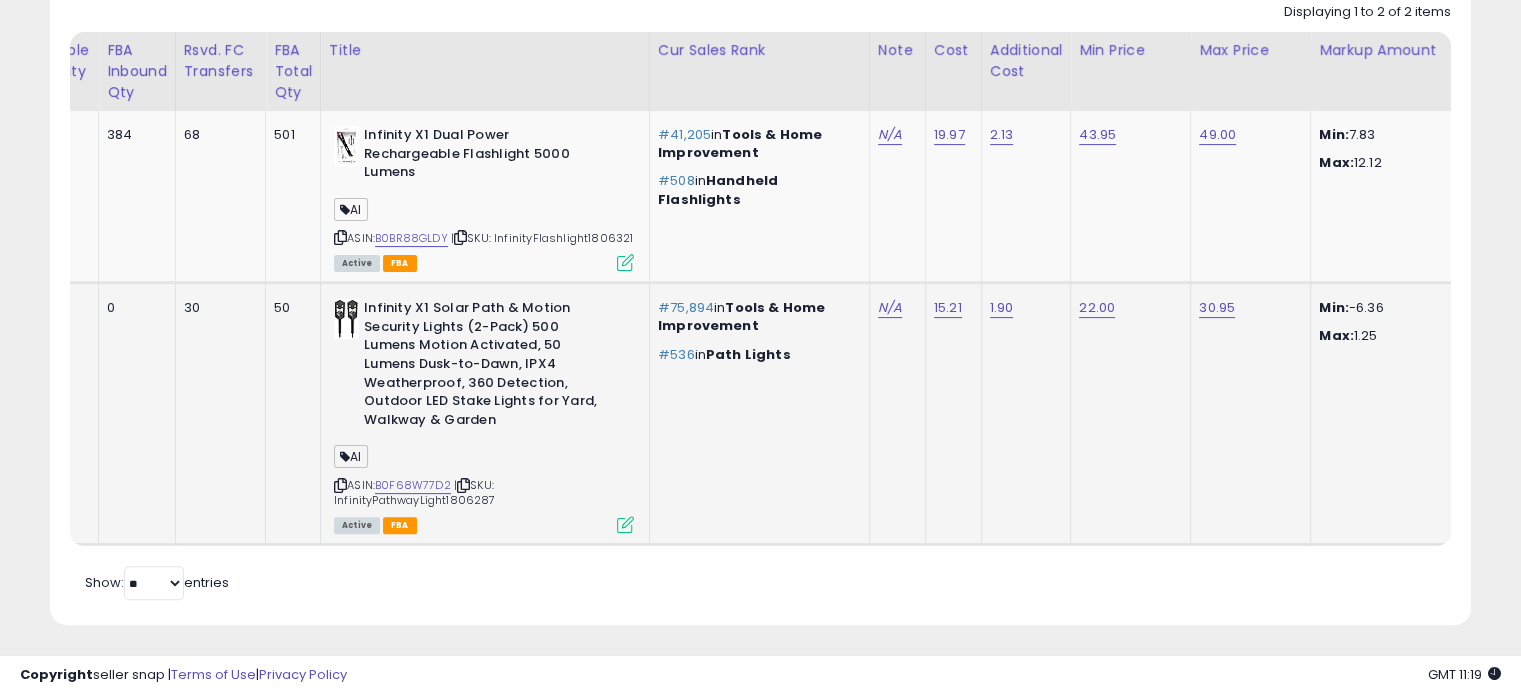 click at bounding box center [625, 524] 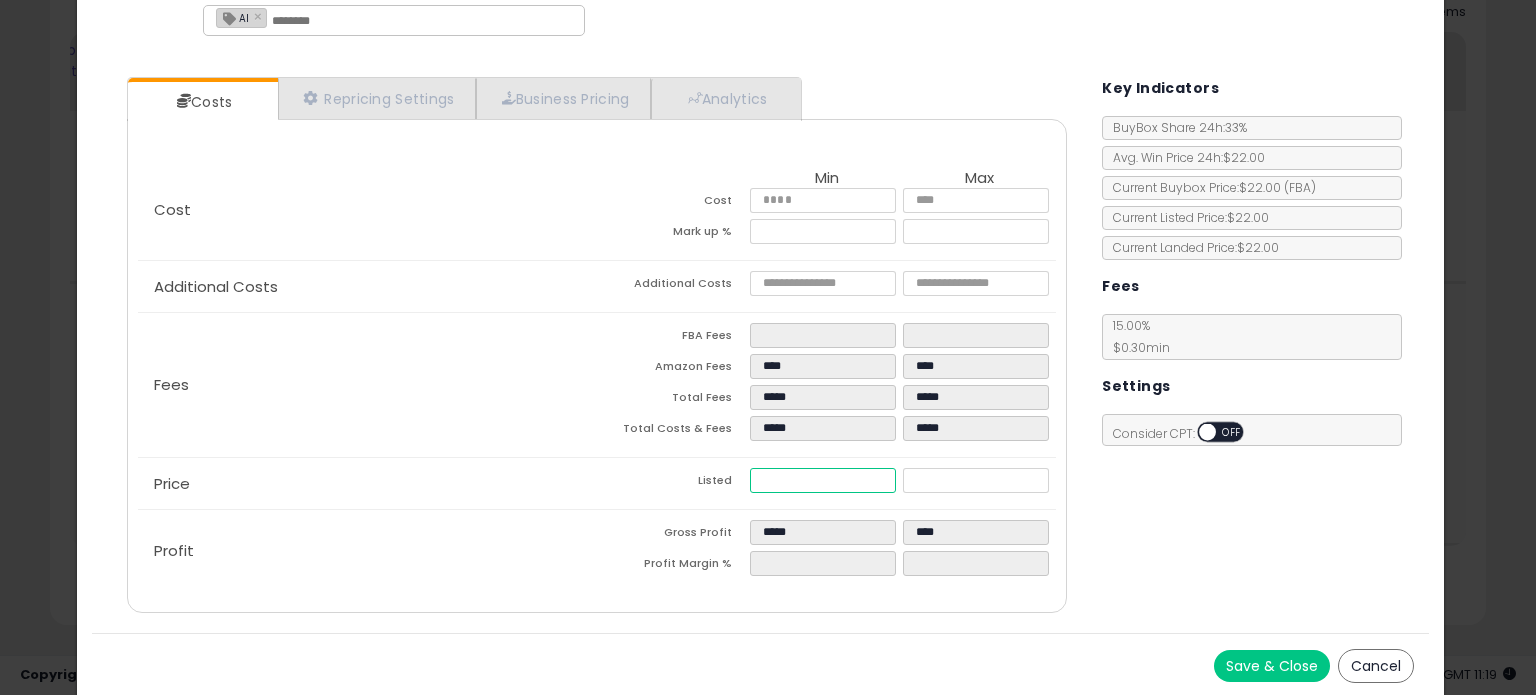 click on "*****" at bounding box center (822, 480) 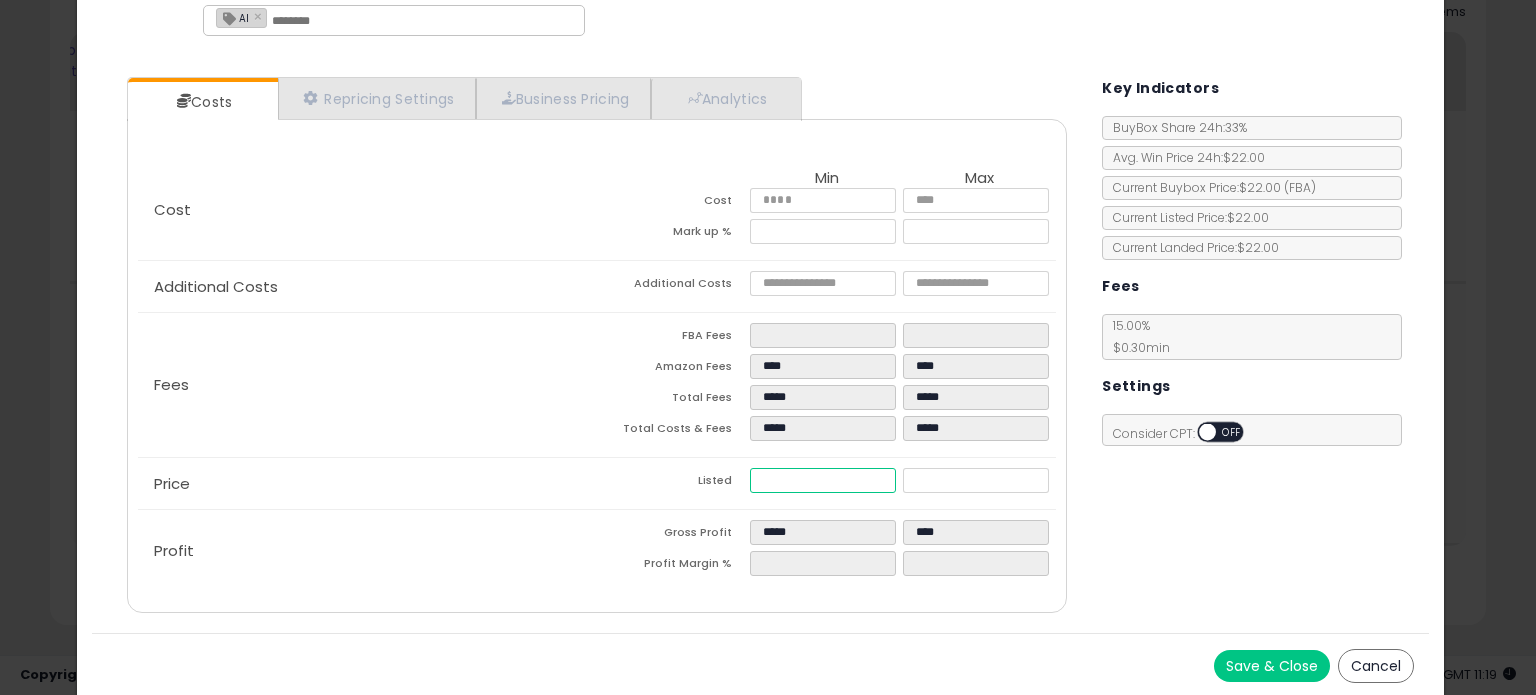 type on "****" 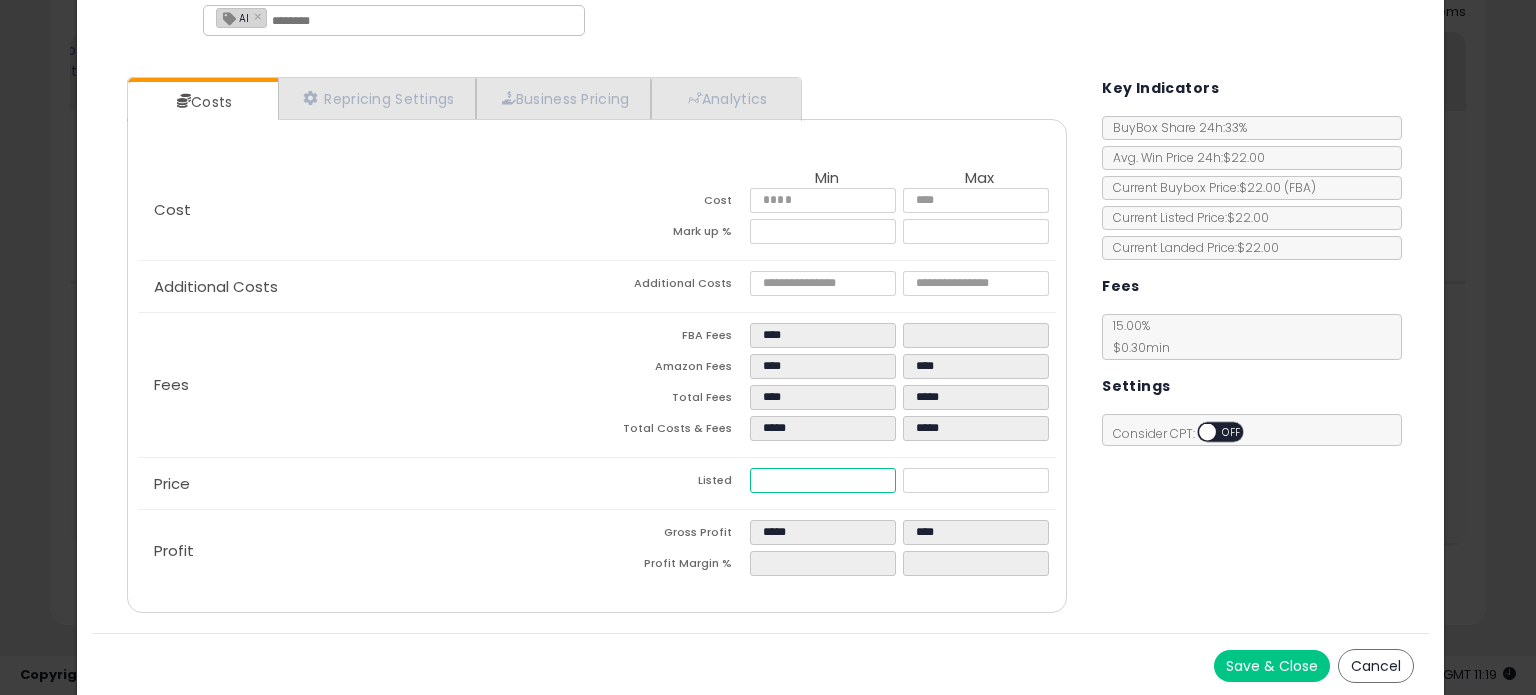 type on "****" 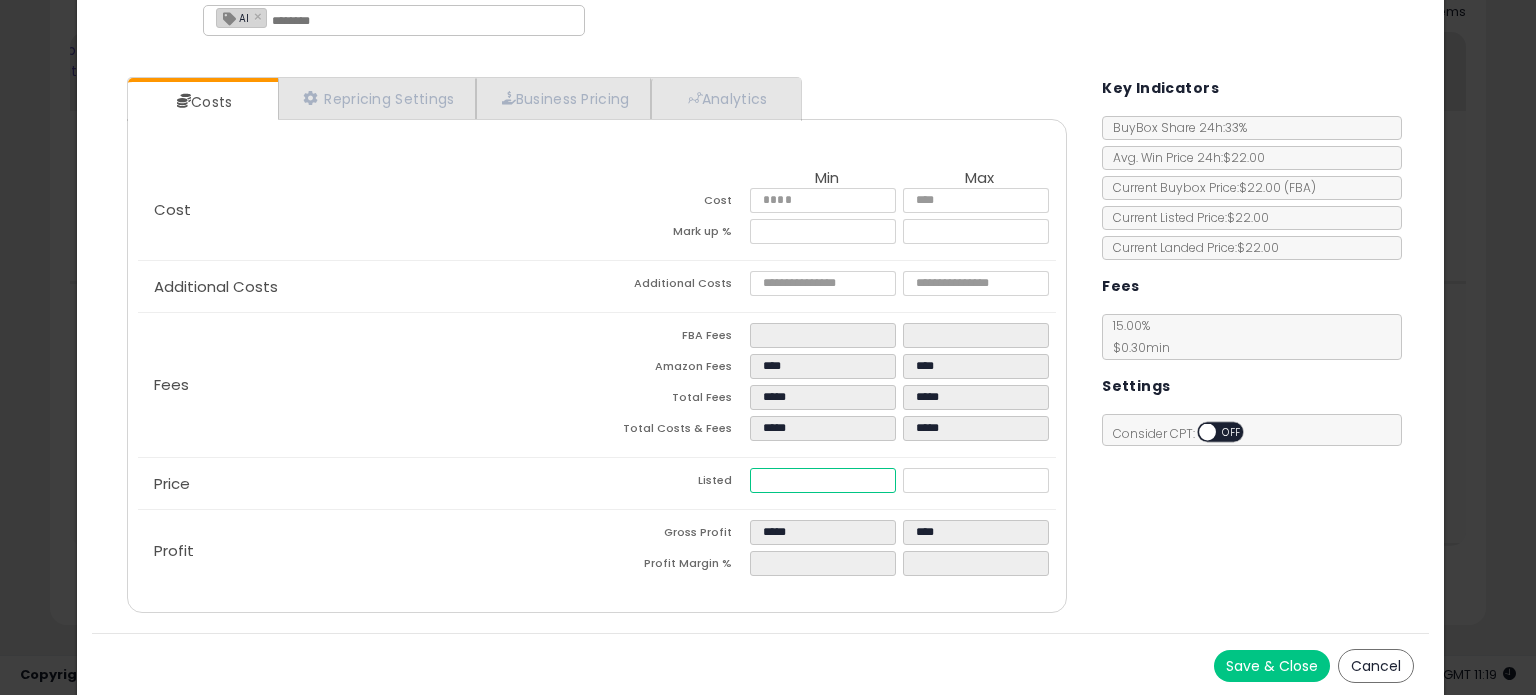 type on "*****" 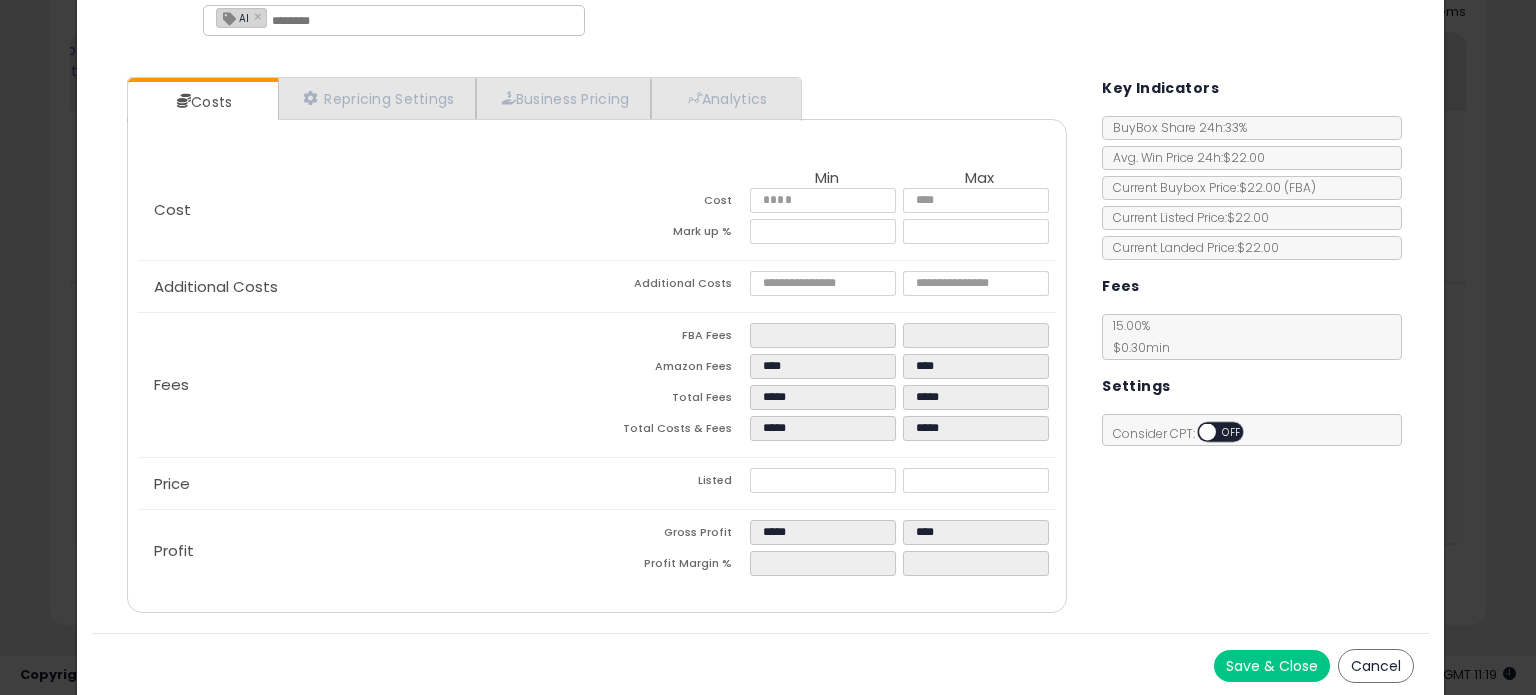 type on "******" 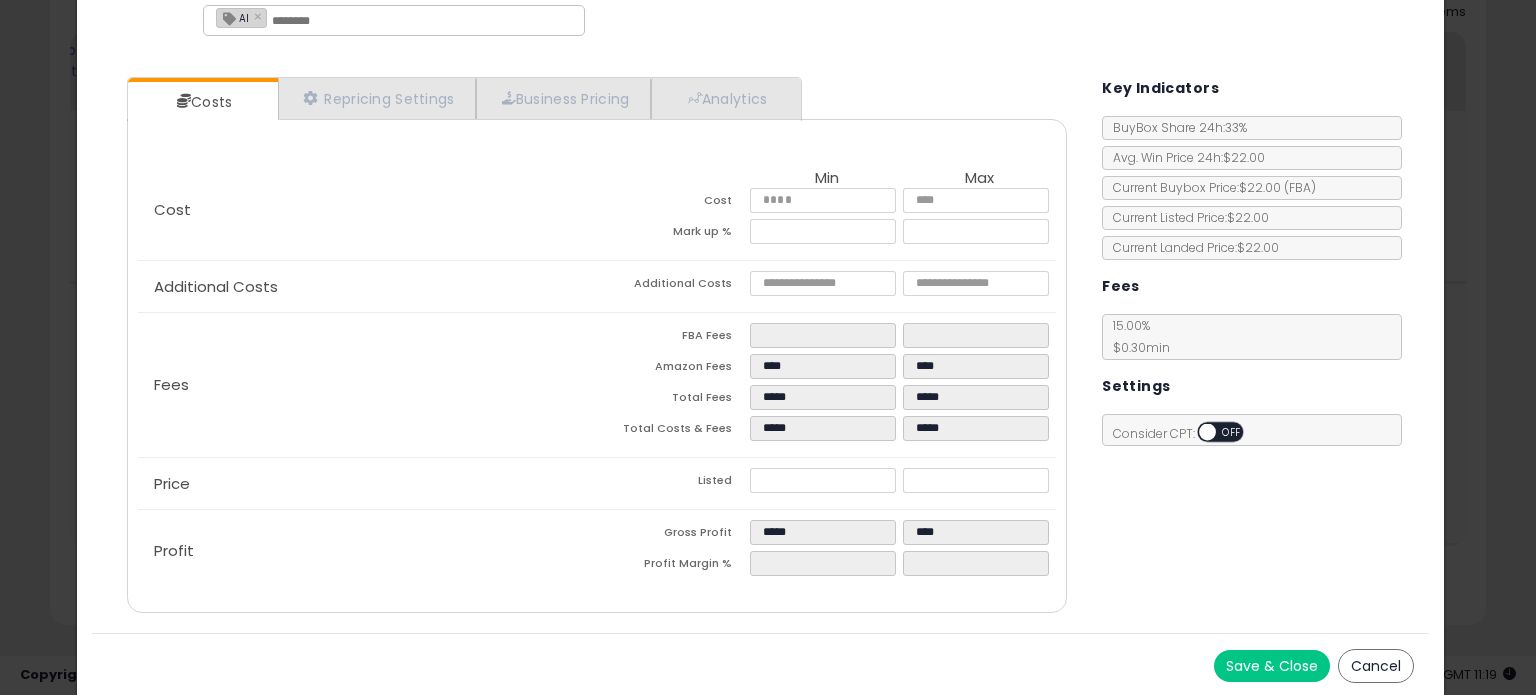 click on "Save & Close" at bounding box center (1272, 666) 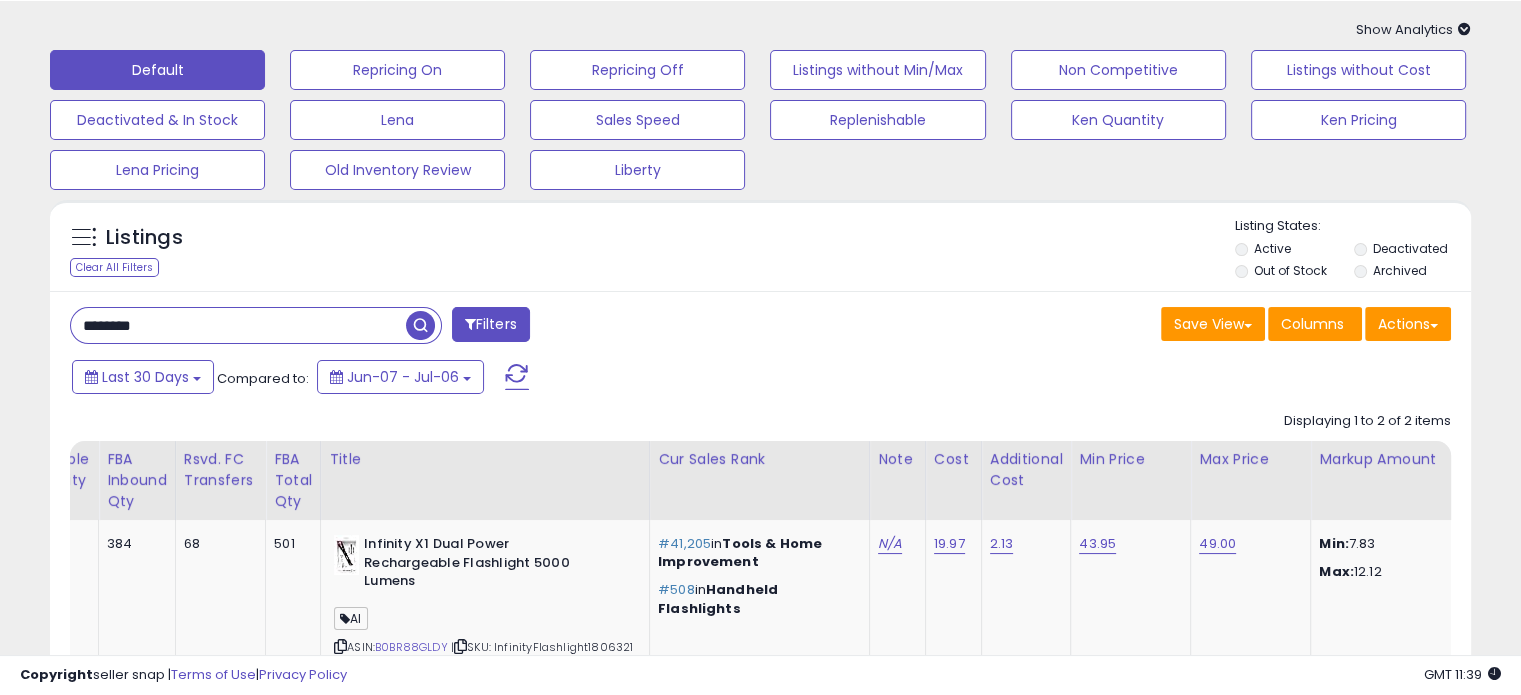 scroll, scrollTop: 64, scrollLeft: 0, axis: vertical 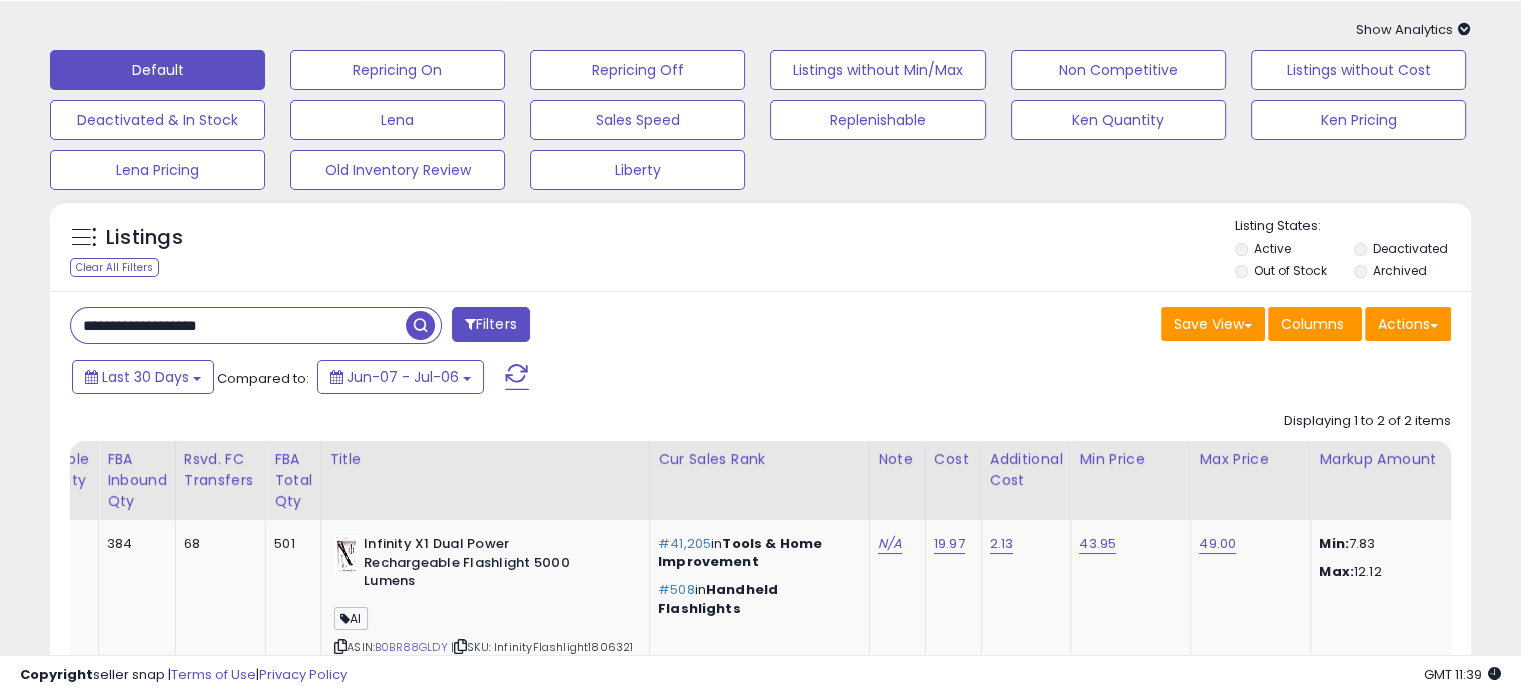 type on "**********" 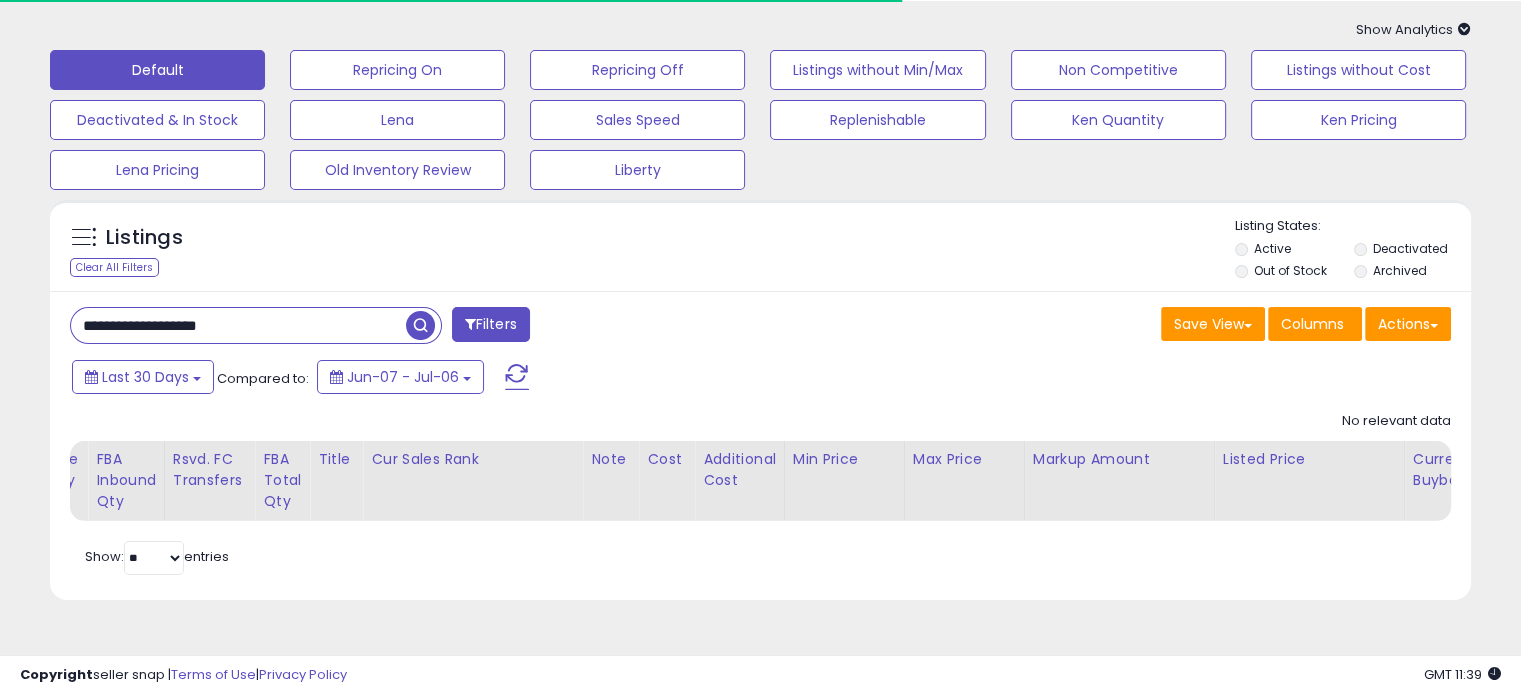 scroll, scrollTop: 200, scrollLeft: 0, axis: vertical 